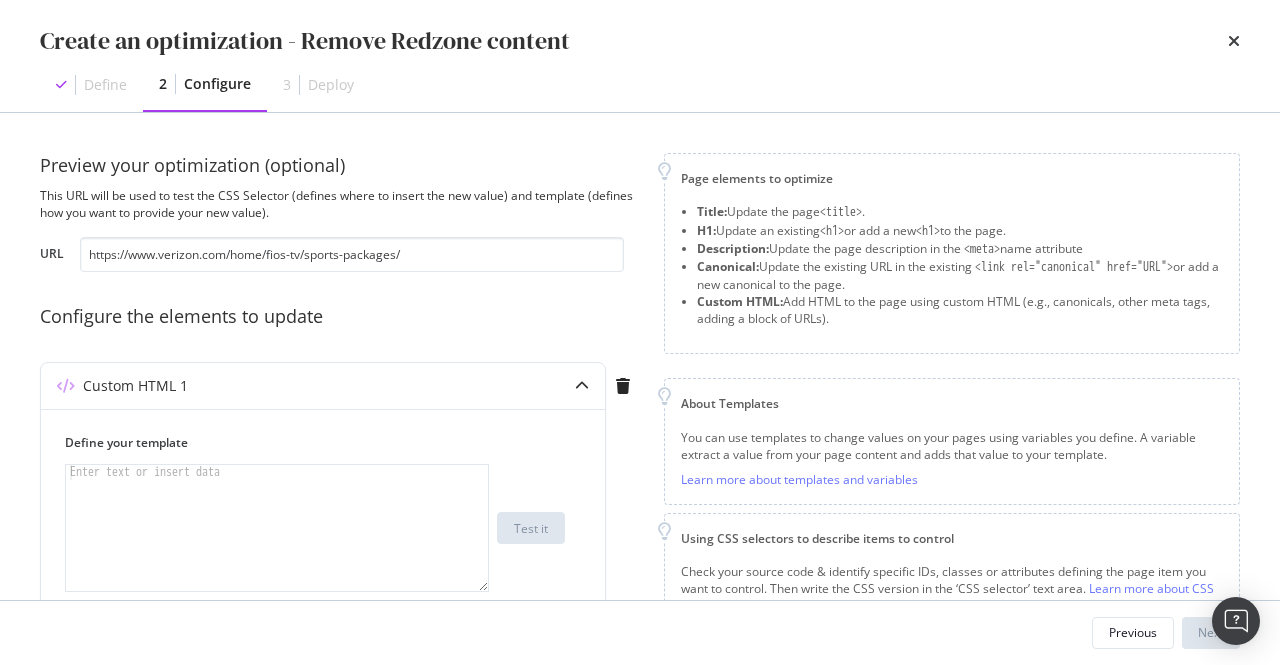 scroll, scrollTop: 0, scrollLeft: 0, axis: both 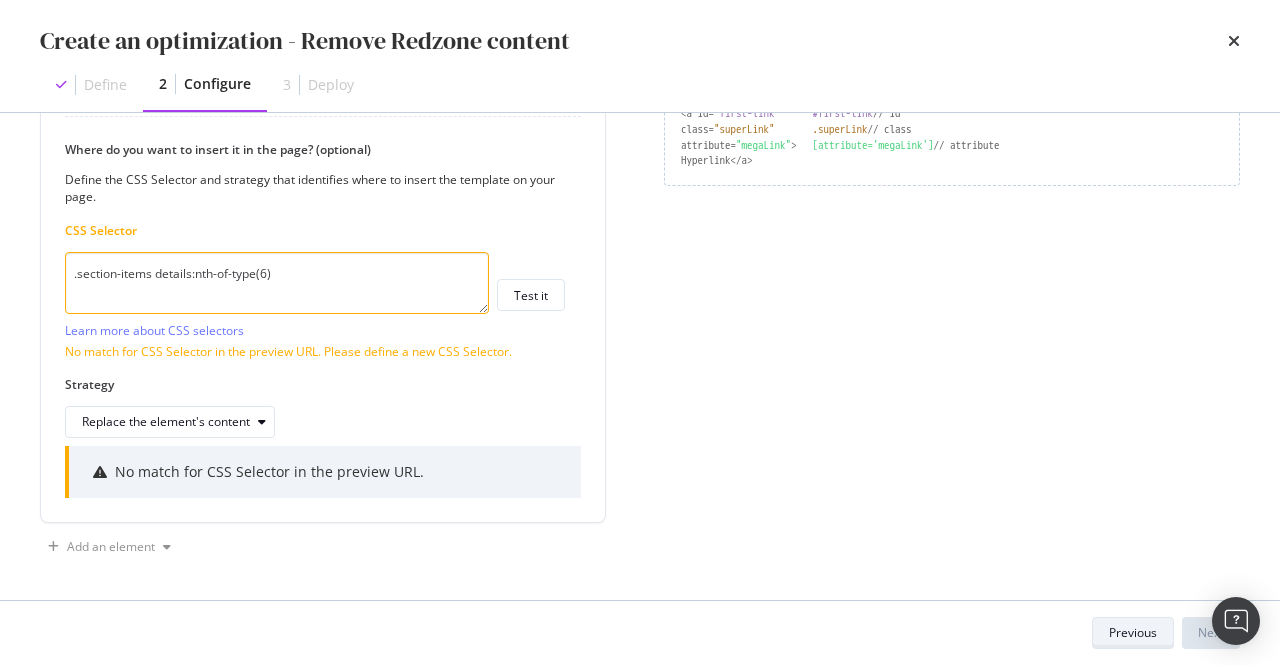click on "Previous" at bounding box center (1133, 632) 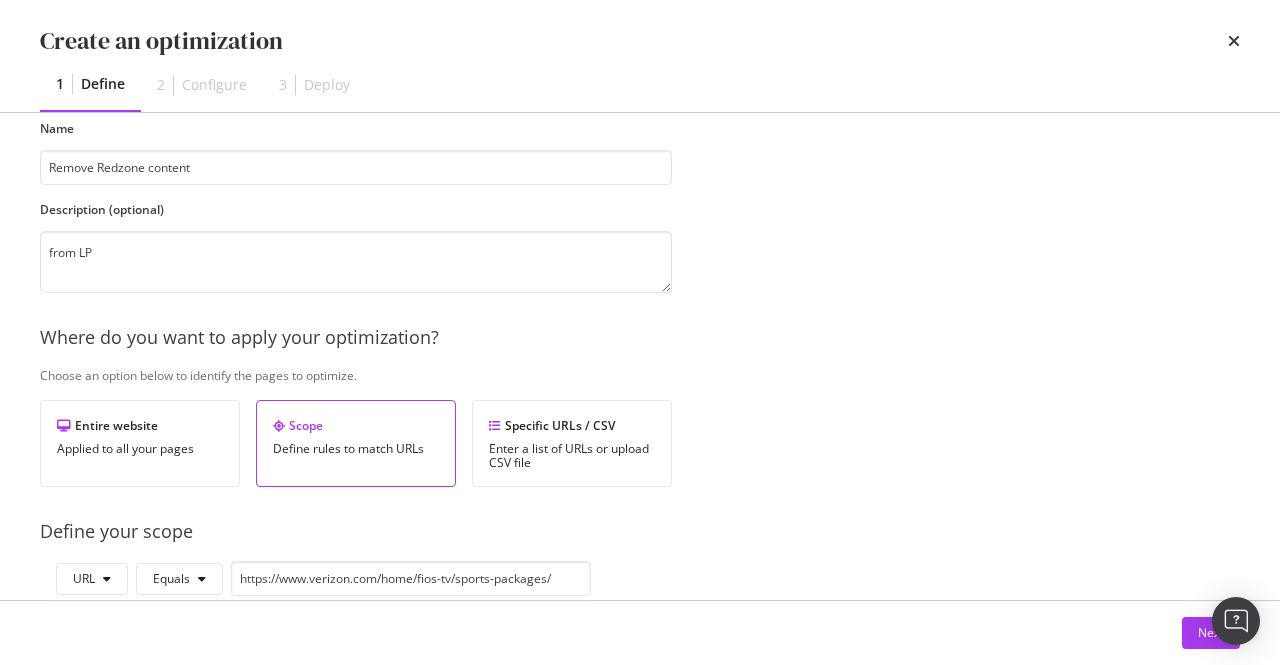 scroll, scrollTop: 0, scrollLeft: 0, axis: both 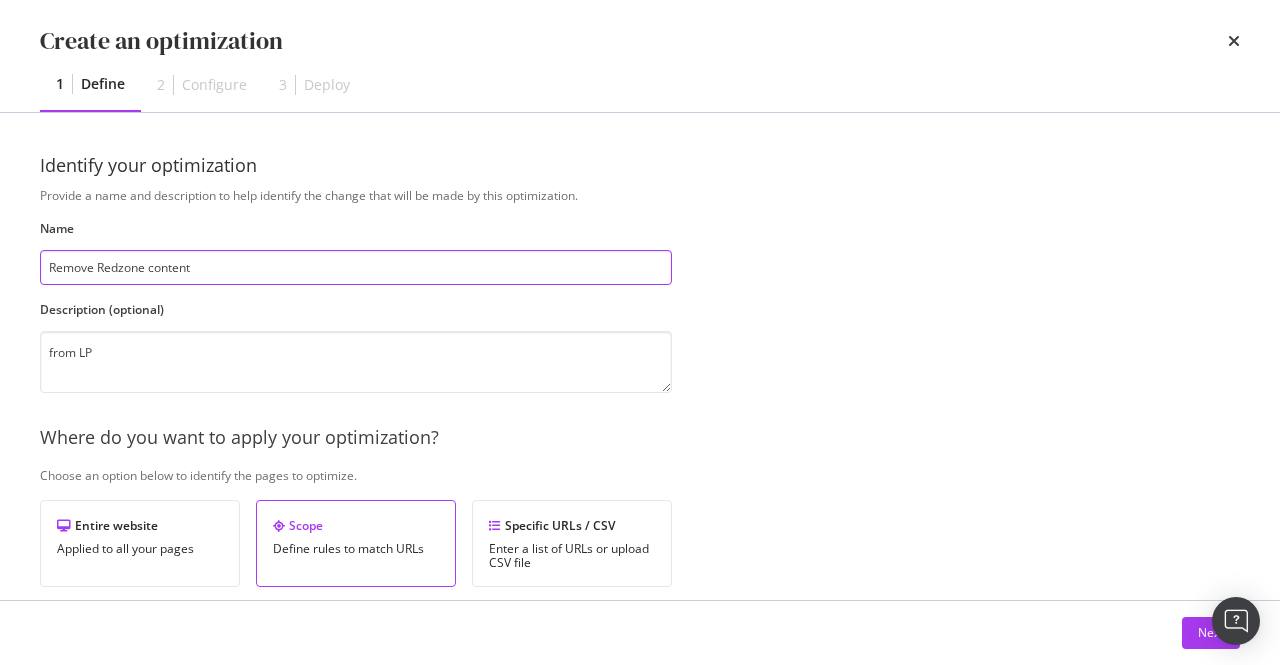 drag, startPoint x: 69, startPoint y: 260, endPoint x: 269, endPoint y: 265, distance: 200.06248 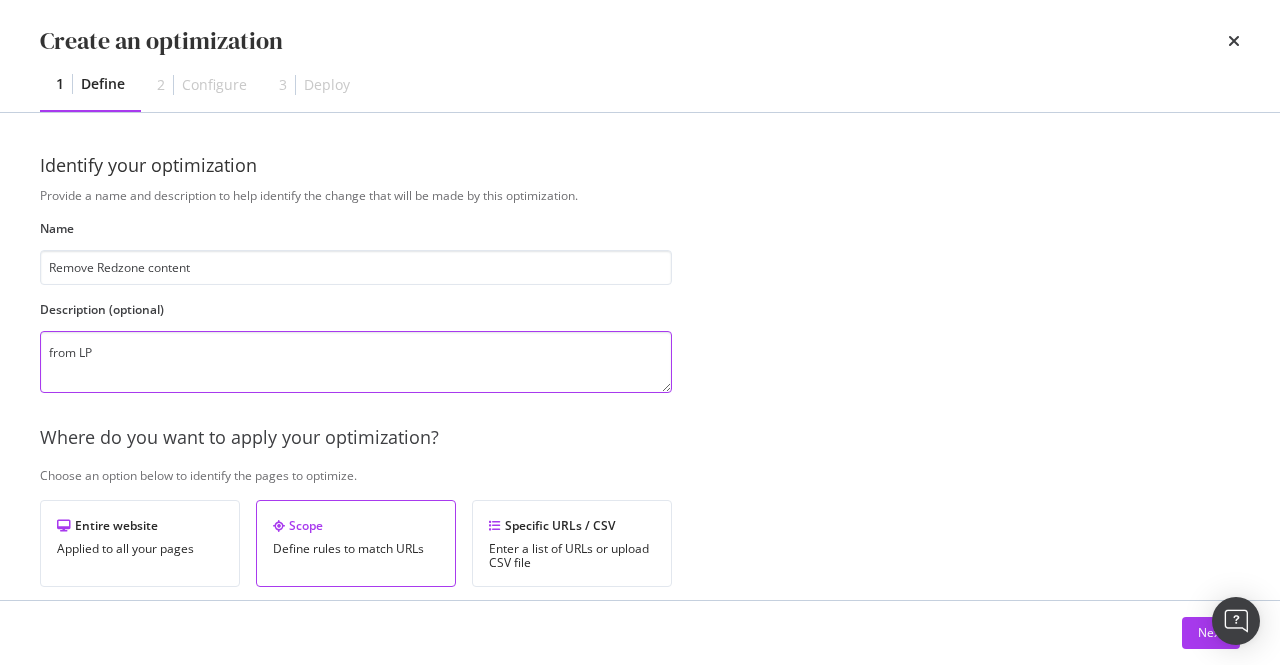 click on "from LP" at bounding box center (356, 362) 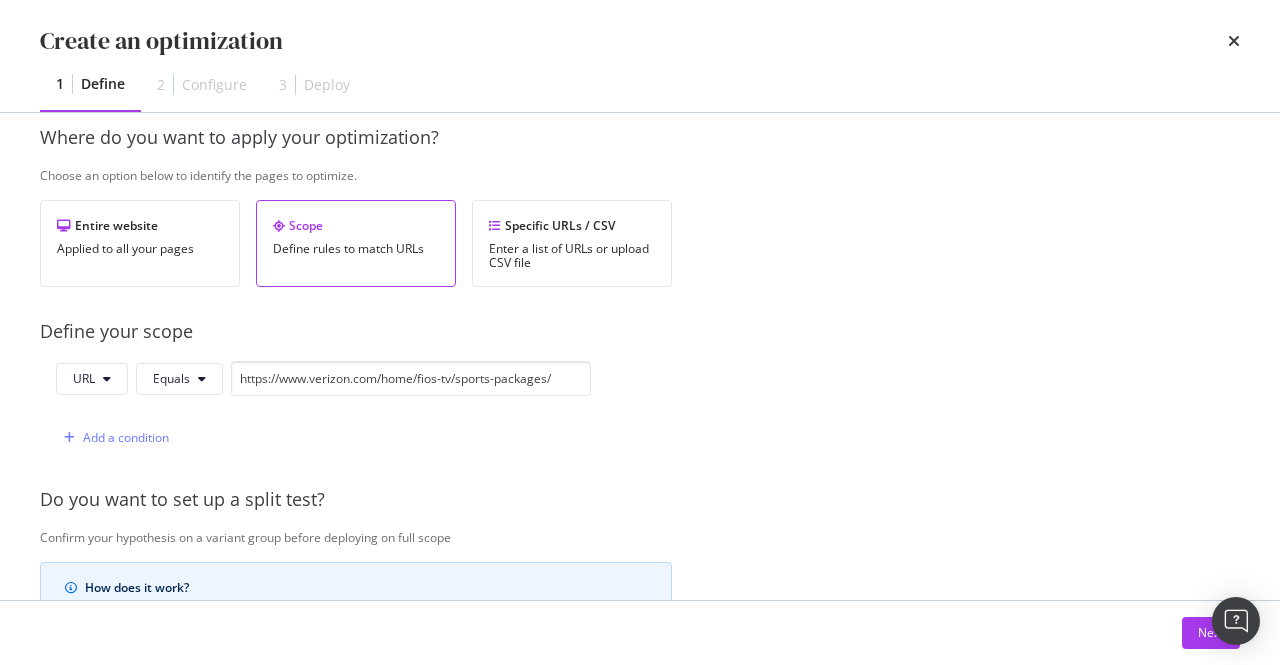 drag, startPoint x: 215, startPoint y: 383, endPoint x: 543, endPoint y: 397, distance: 328.29865 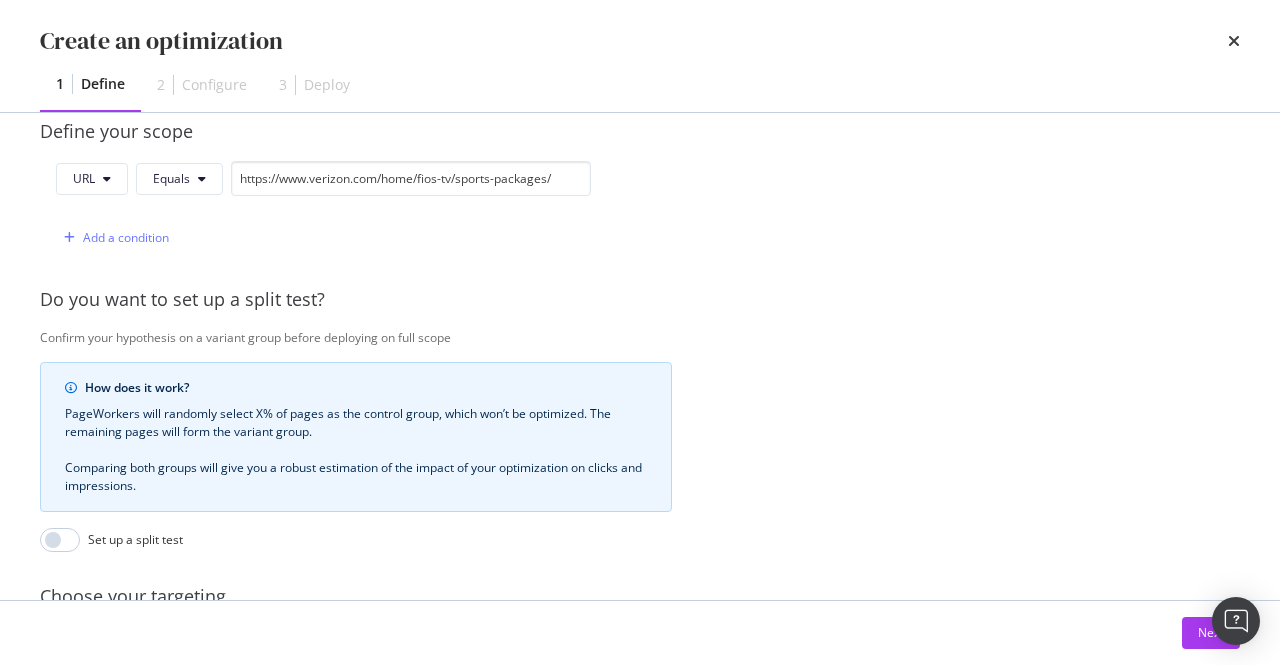 scroll, scrollTop: 717, scrollLeft: 0, axis: vertical 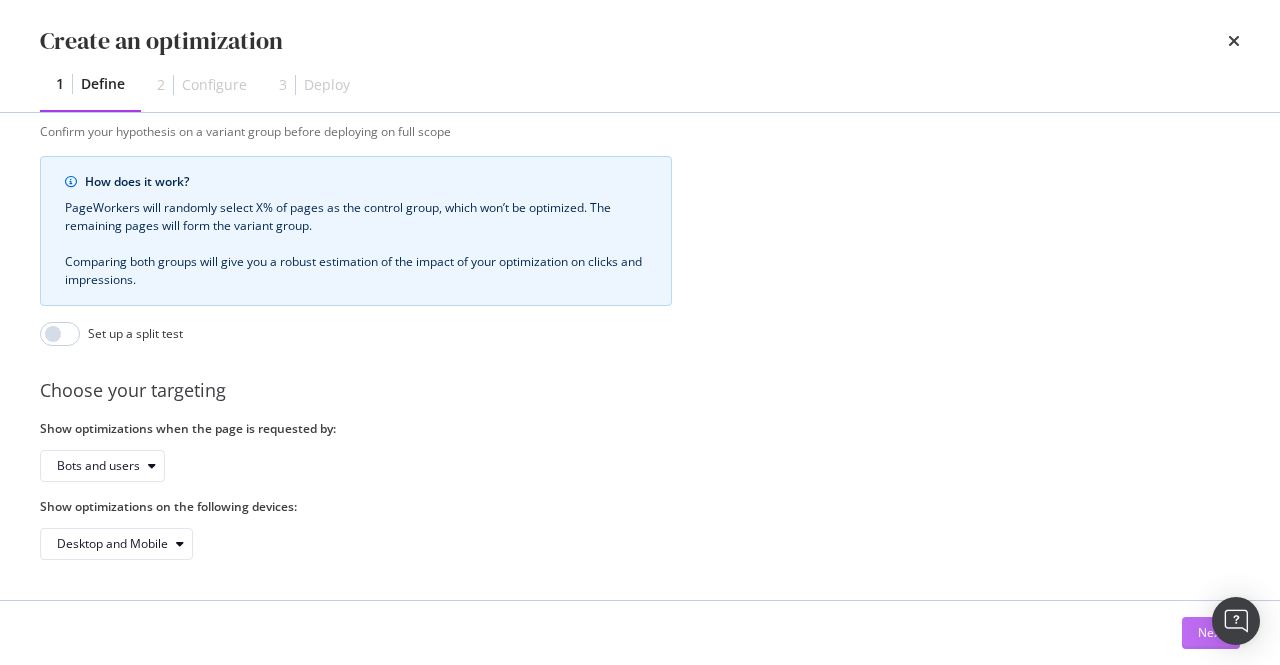 click on "Next" at bounding box center [1211, 633] 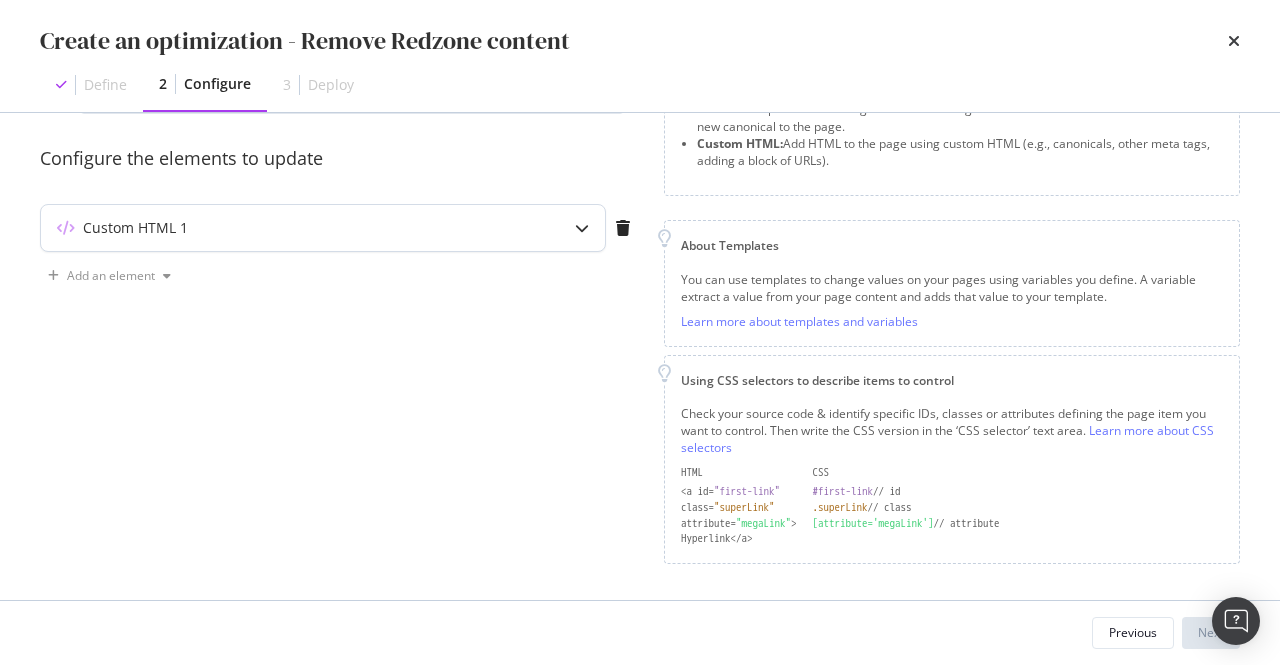 click at bounding box center (582, 228) 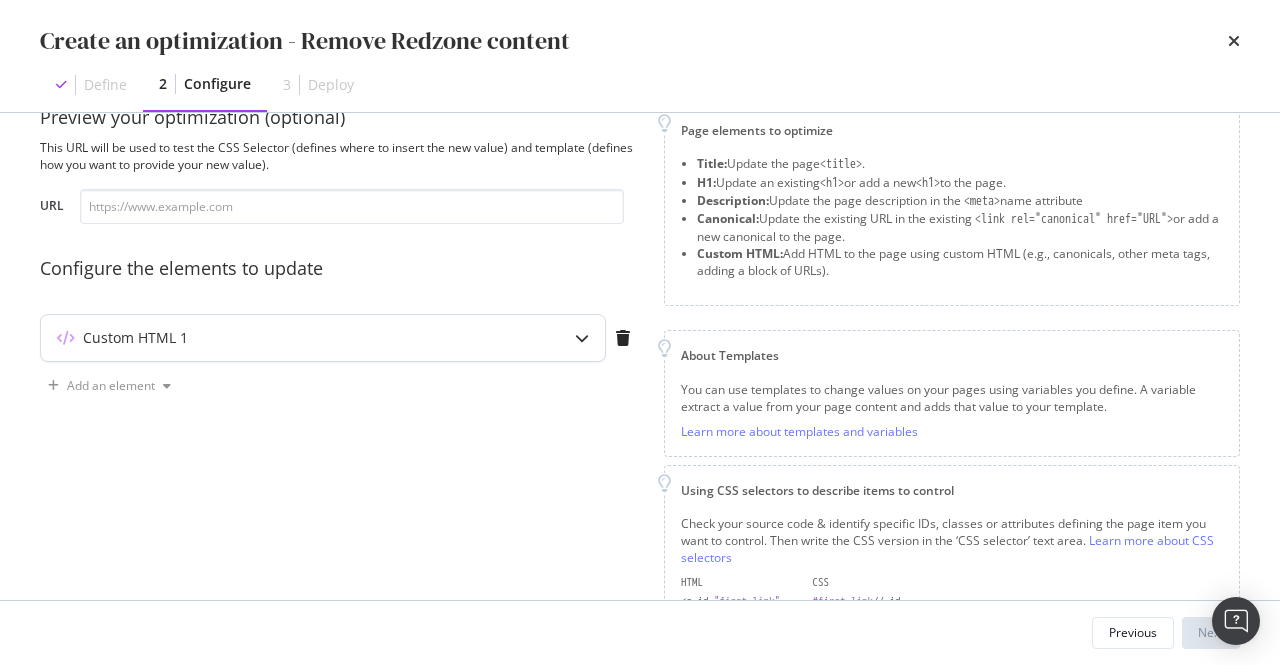 scroll, scrollTop: 0, scrollLeft: 0, axis: both 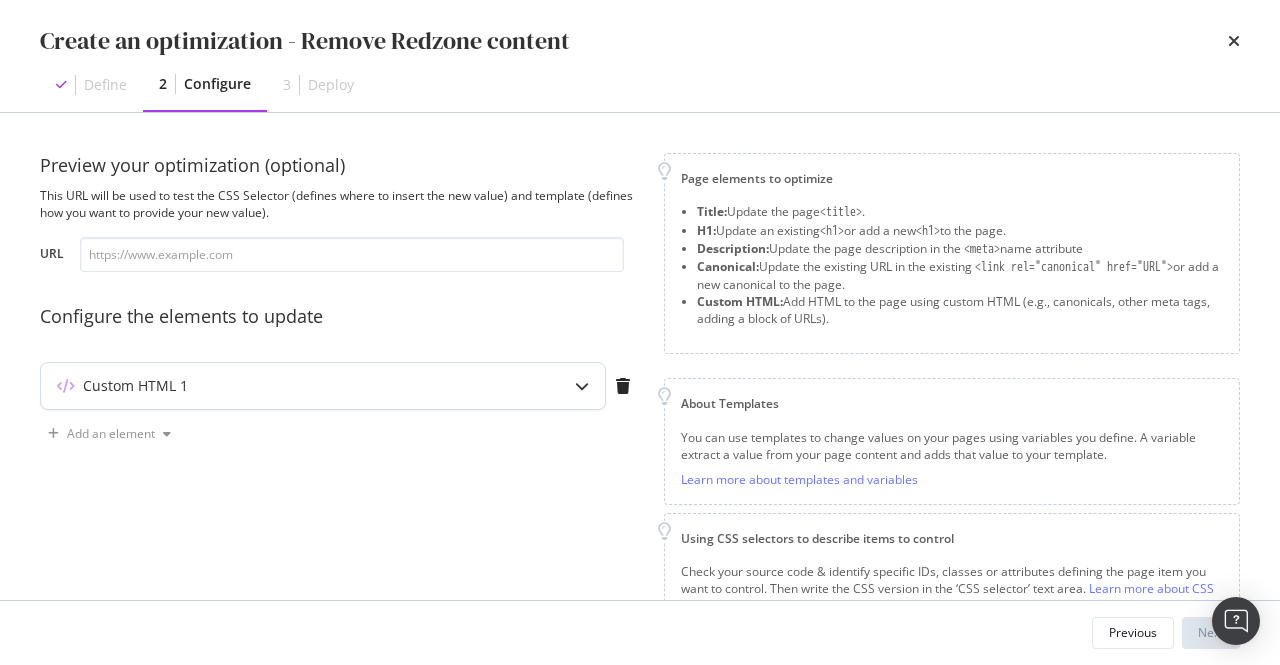 click at bounding box center (582, 386) 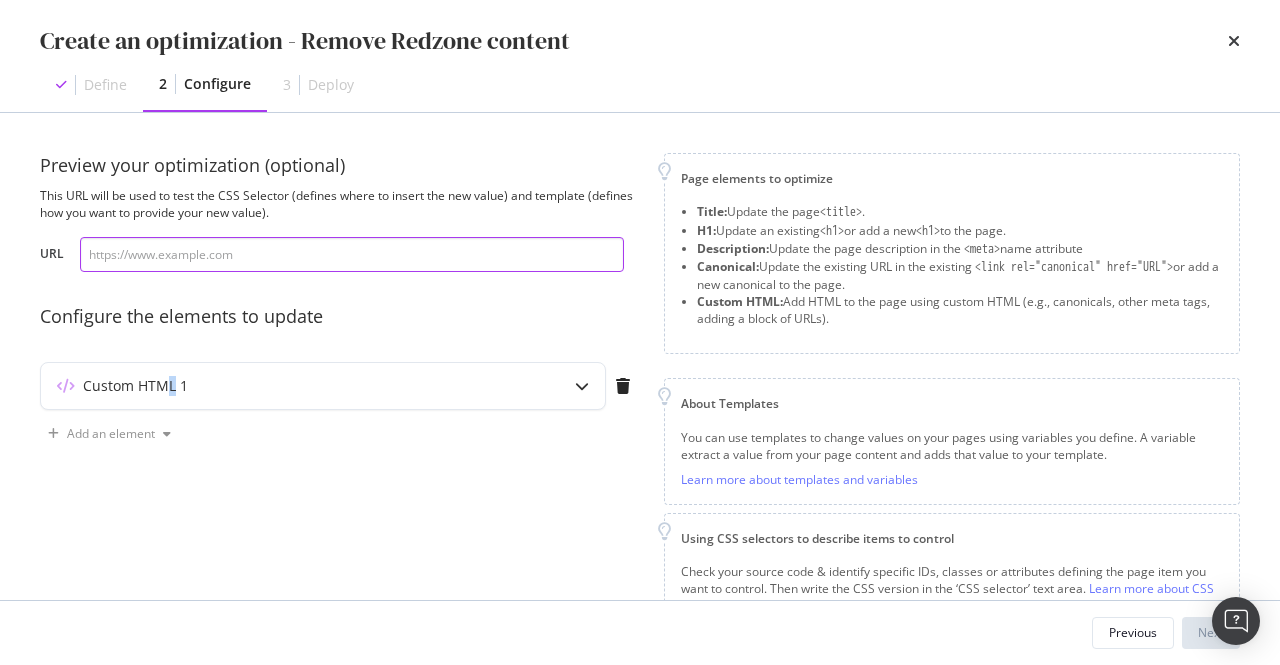 click at bounding box center [352, 254] 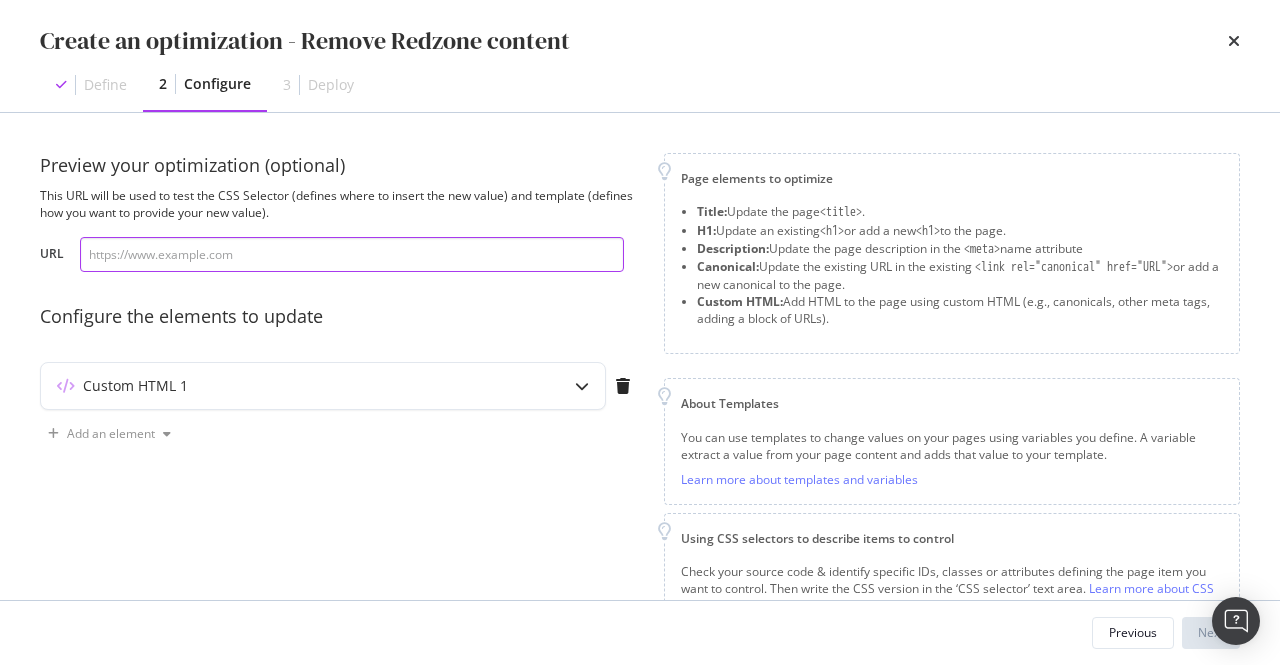 click at bounding box center [352, 254] 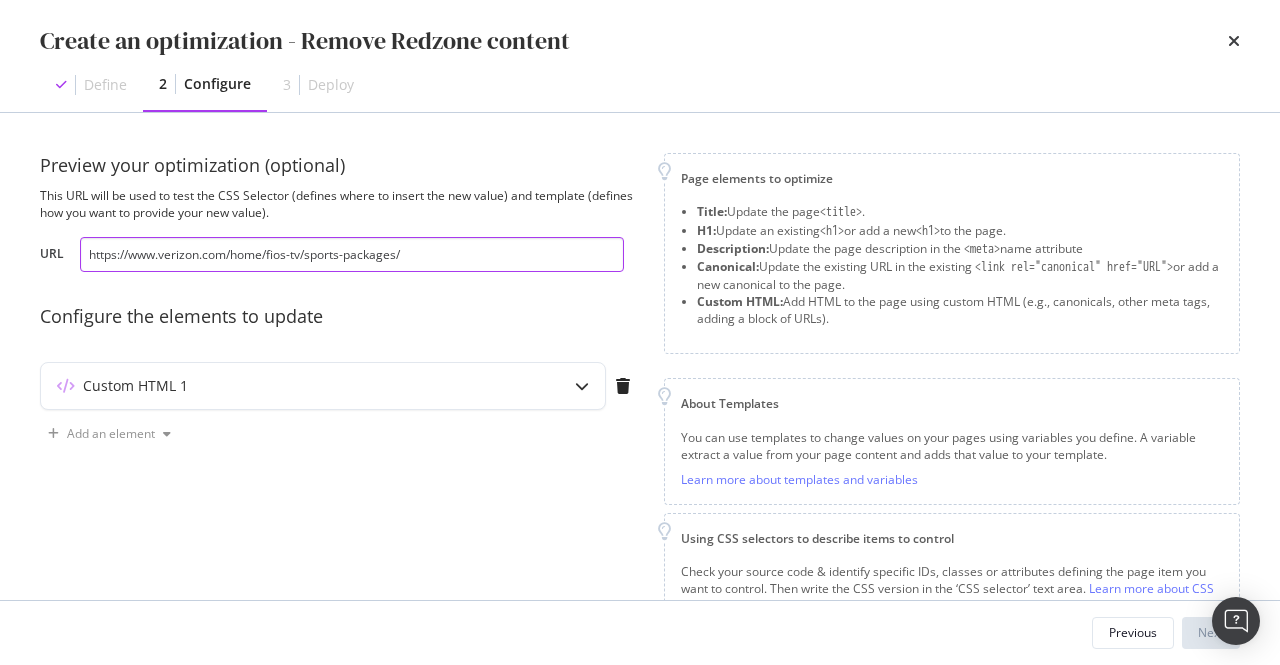 type on "https://www.verizon.com/home/fios-tv/sports-packages/" 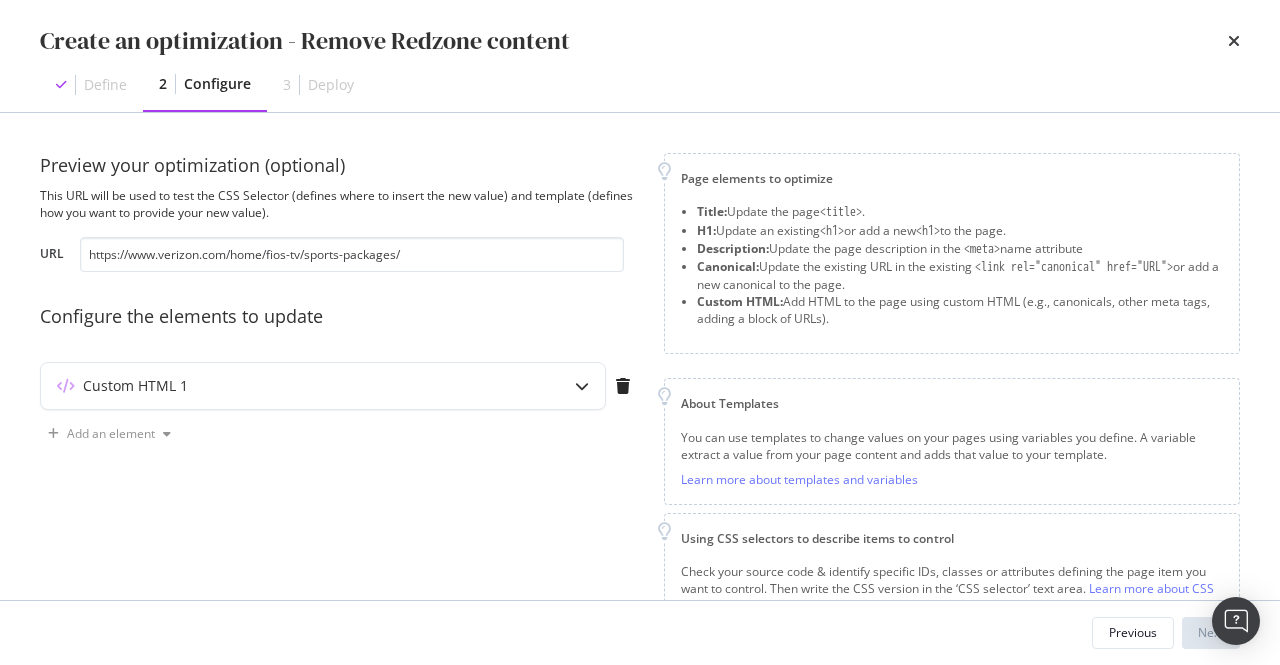 click on "Configure the elements to update" at bounding box center [340, 317] 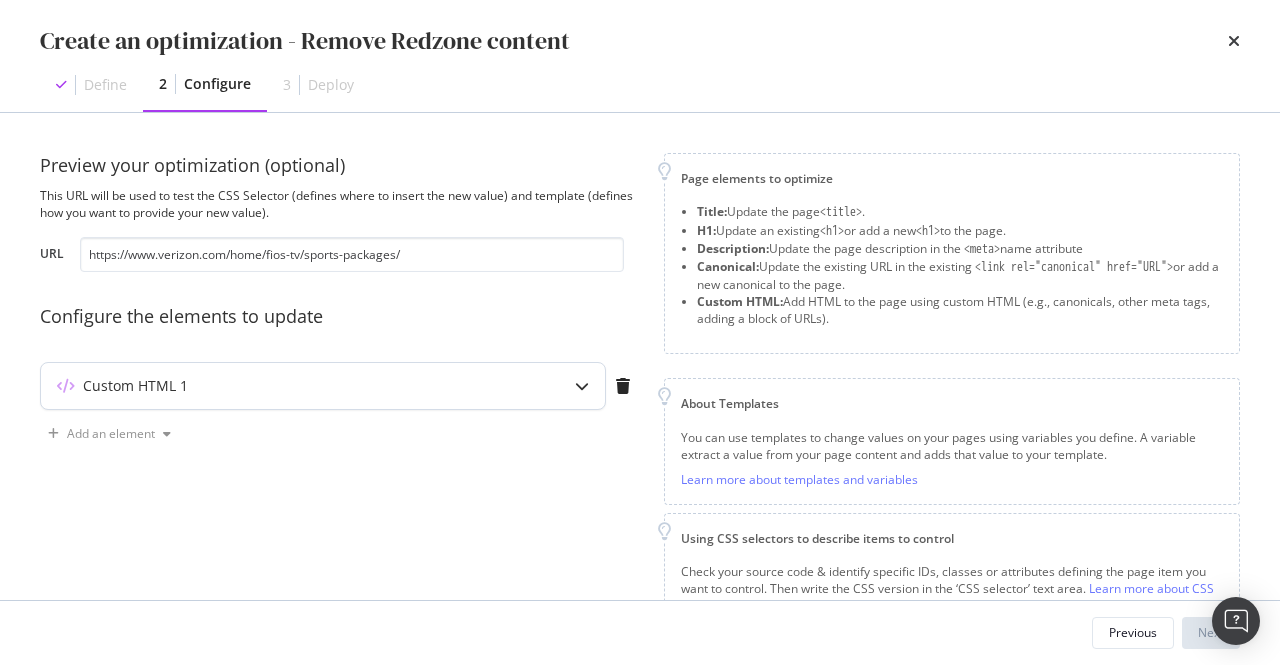 click at bounding box center (582, 386) 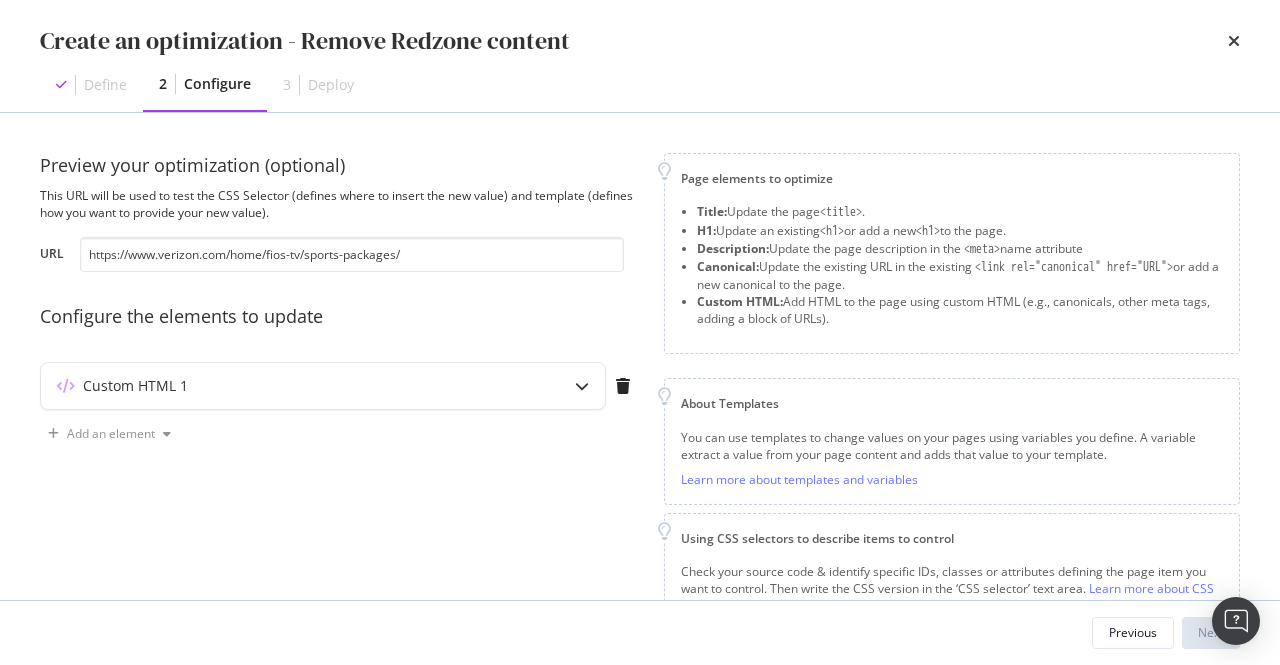 click on "Preview your optimization (optional) This URL will be used to test the CSS Selector (defines where to insert the new value) and template (defines how you want to provide your new value). URL https://www.verizon.com/home/fios-tv/sports-packages/ Configure the elements to update Custom HTML 1 Add an element" at bounding box center [340, 437] 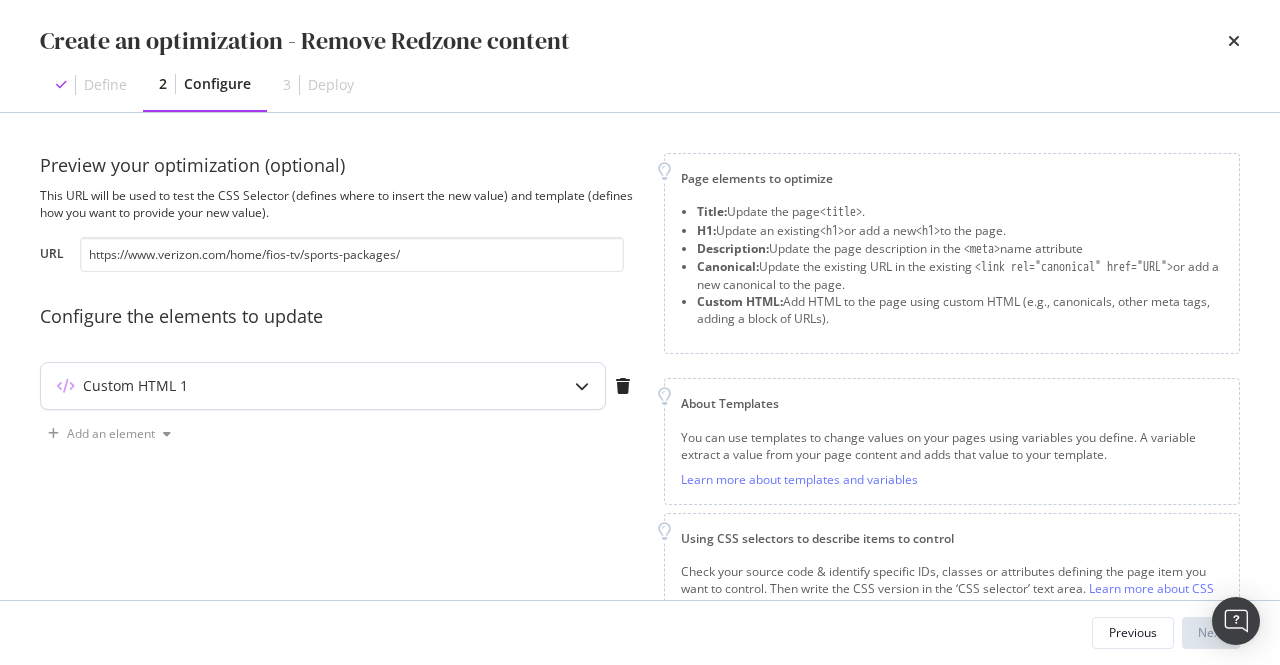 click on "Custom HTML 1" at bounding box center [283, 386] 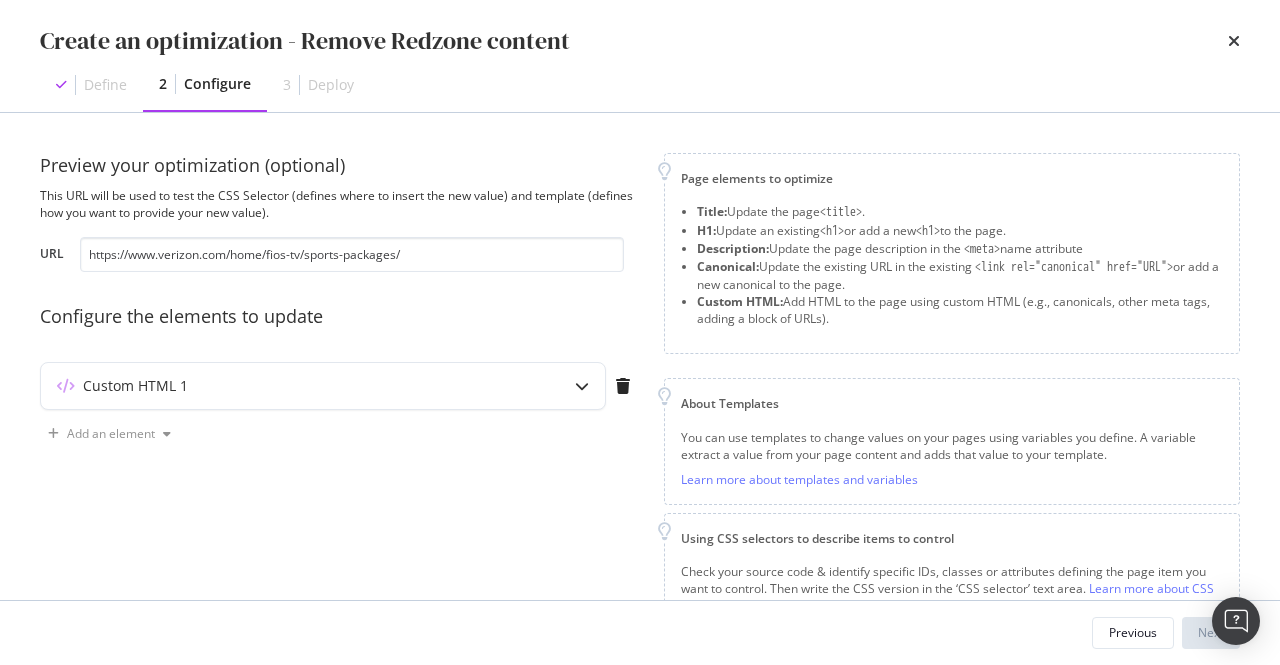 click on "Preview your optimization (optional) This URL will be used to test the CSS Selector (defines where to insert the new value) and template (defines how you want to provide your new value). URL https://www.verizon.com/home/fios-tv/sports-packages/ Configure the elements to update Custom HTML 1 Add an element" at bounding box center [340, 437] 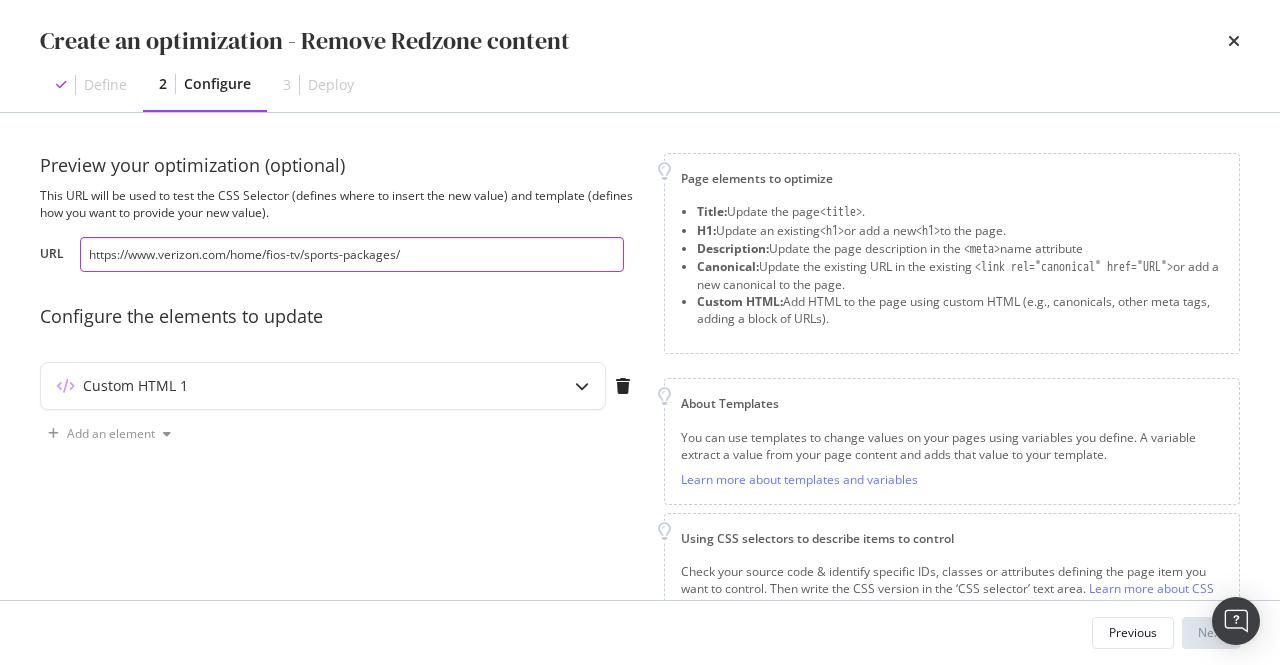 click on "https://www.verizon.com/home/fios-tv/sports-packages/" at bounding box center (352, 254) 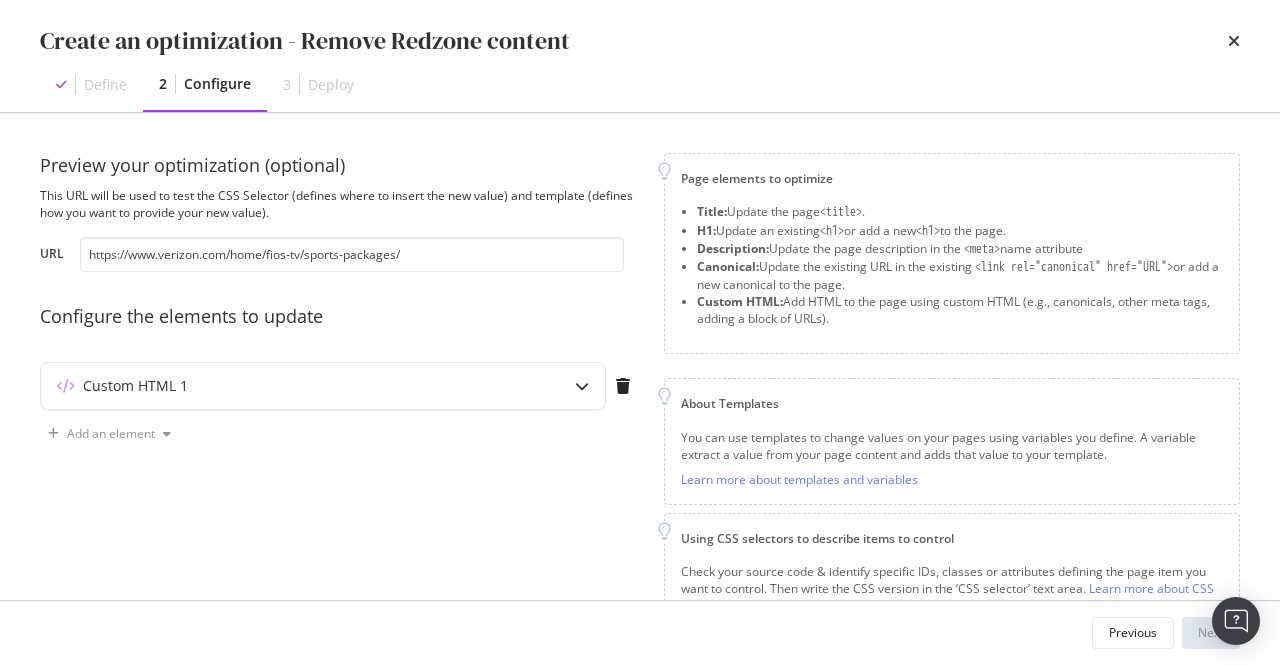click on "Preview your optimization (optional) This URL will be used to test the CSS Selector (defines where to insert the new value) and template (defines how you want to provide your new value). URL https://www.verizon.com/home/fios-tv/sports-packages/ Configure the elements to update Custom HTML 1 Add an element" at bounding box center [340, 437] 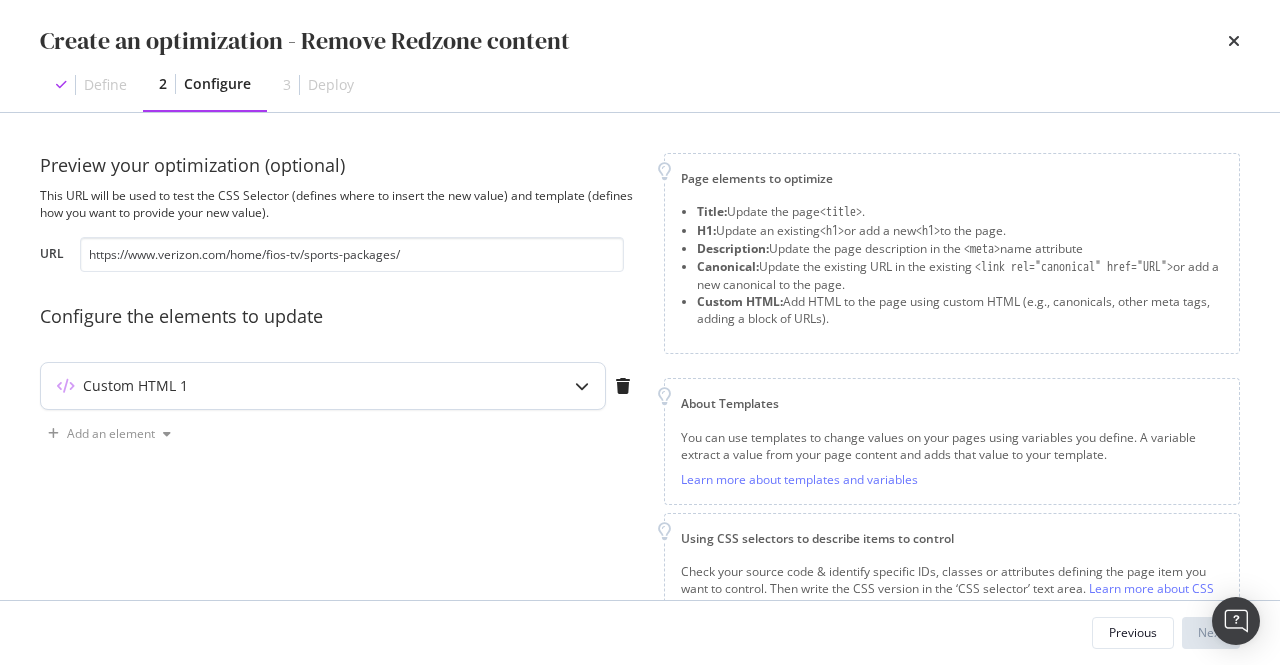 click at bounding box center [582, 386] 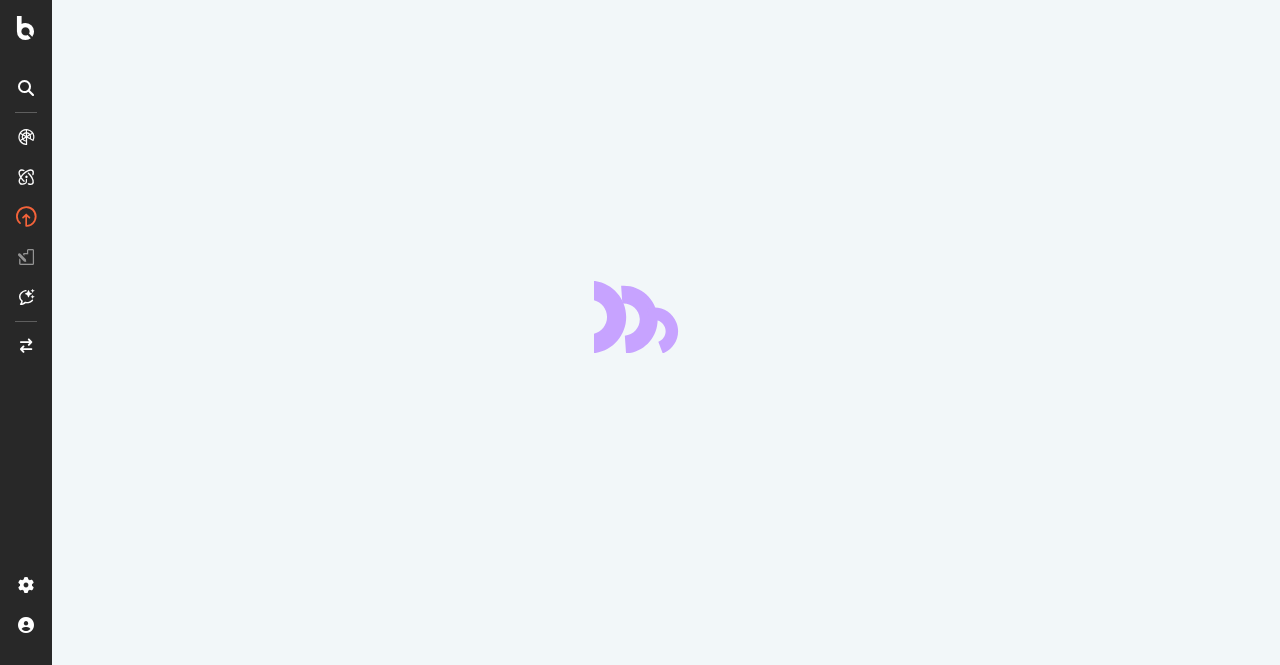 scroll, scrollTop: 0, scrollLeft: 0, axis: both 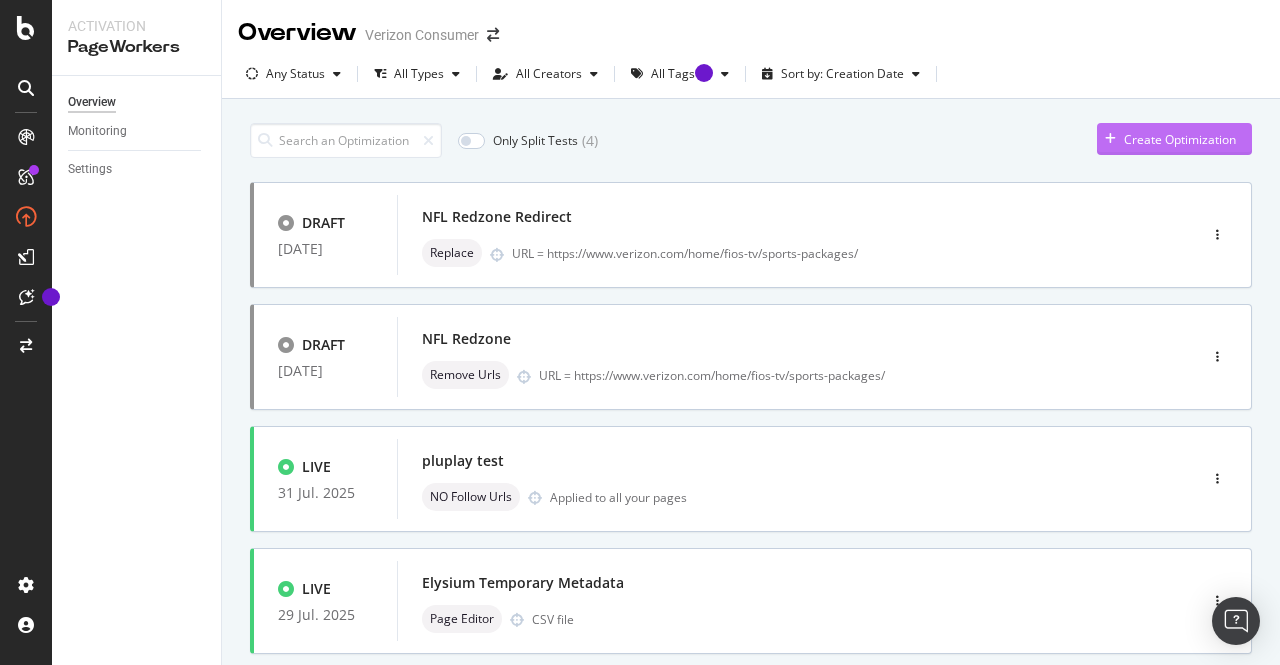 click on "Create Optimization" at bounding box center (1180, 139) 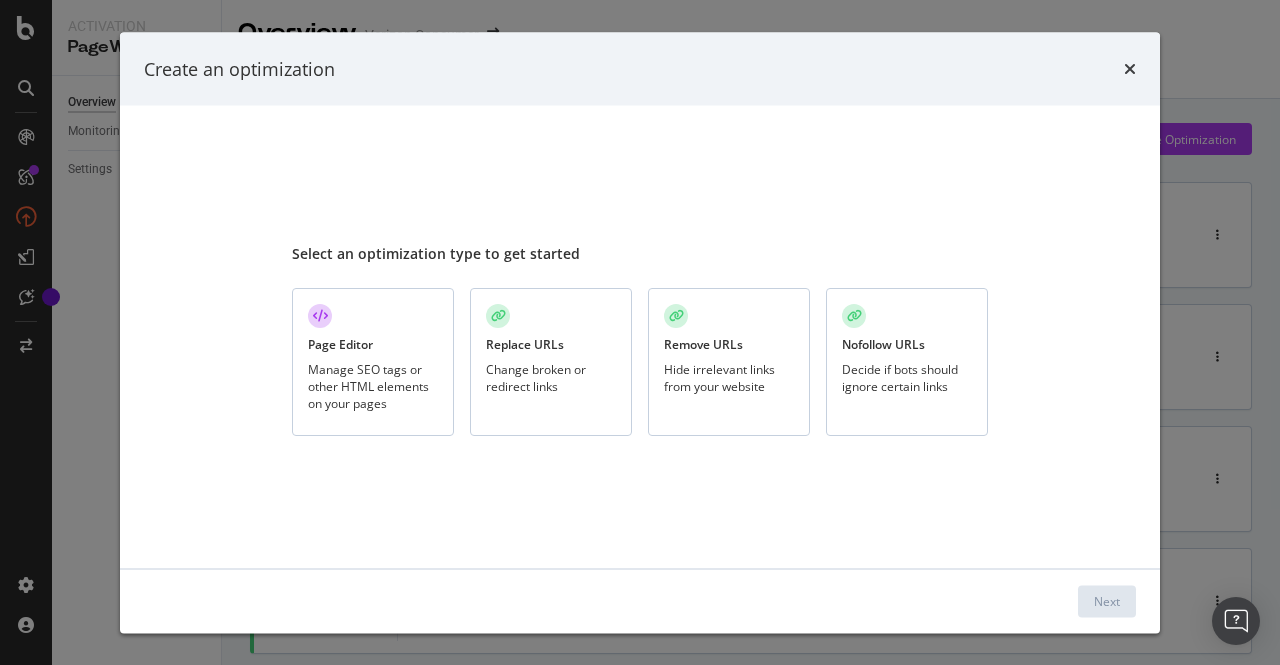 click on "Manage SEO tags or other HTML elements on your pages" at bounding box center (373, 386) 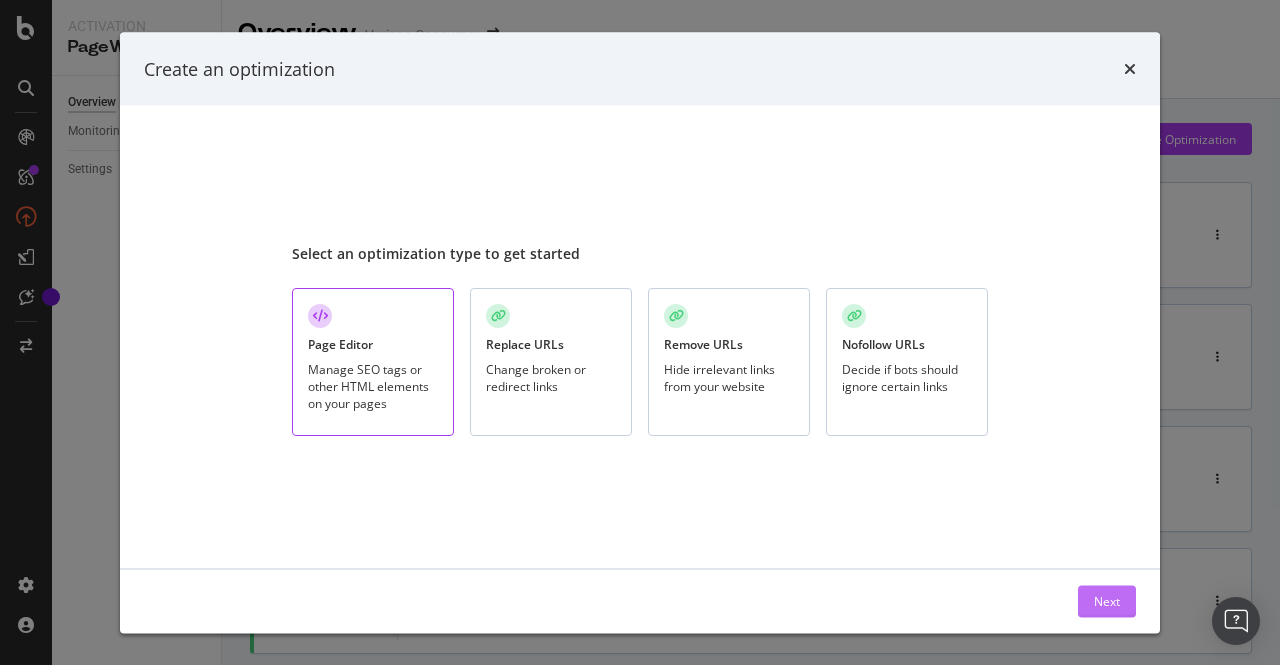 click on "Next" at bounding box center [1107, 600] 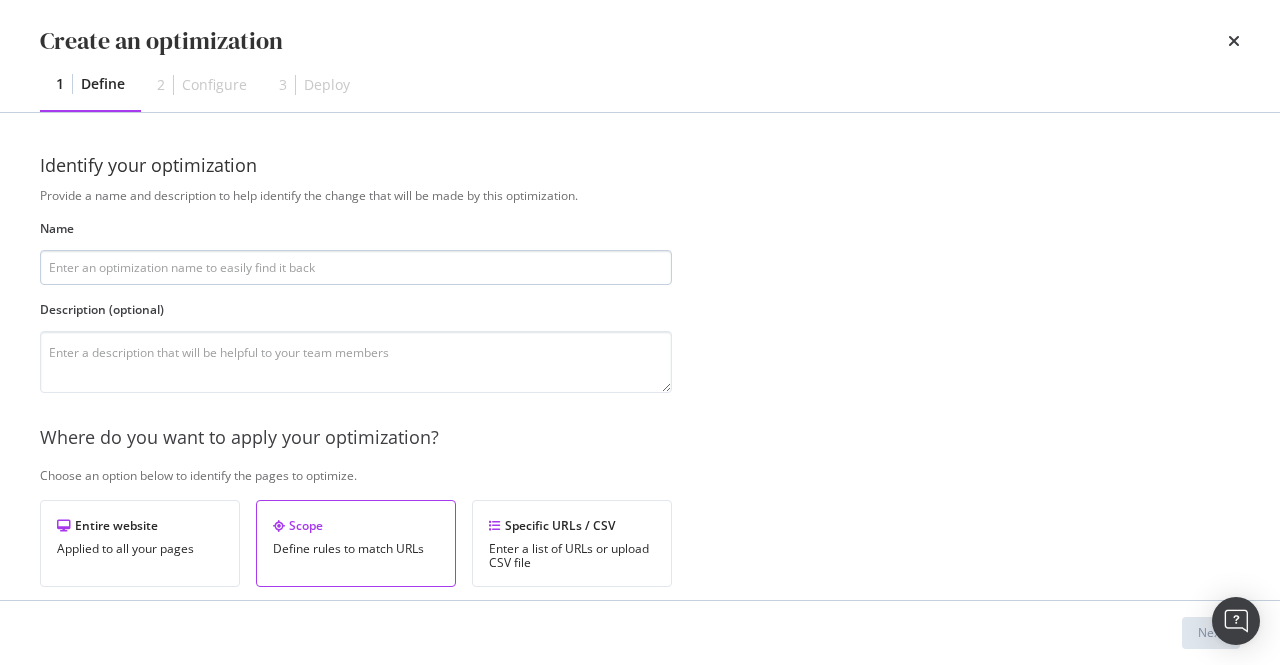 click at bounding box center [356, 267] 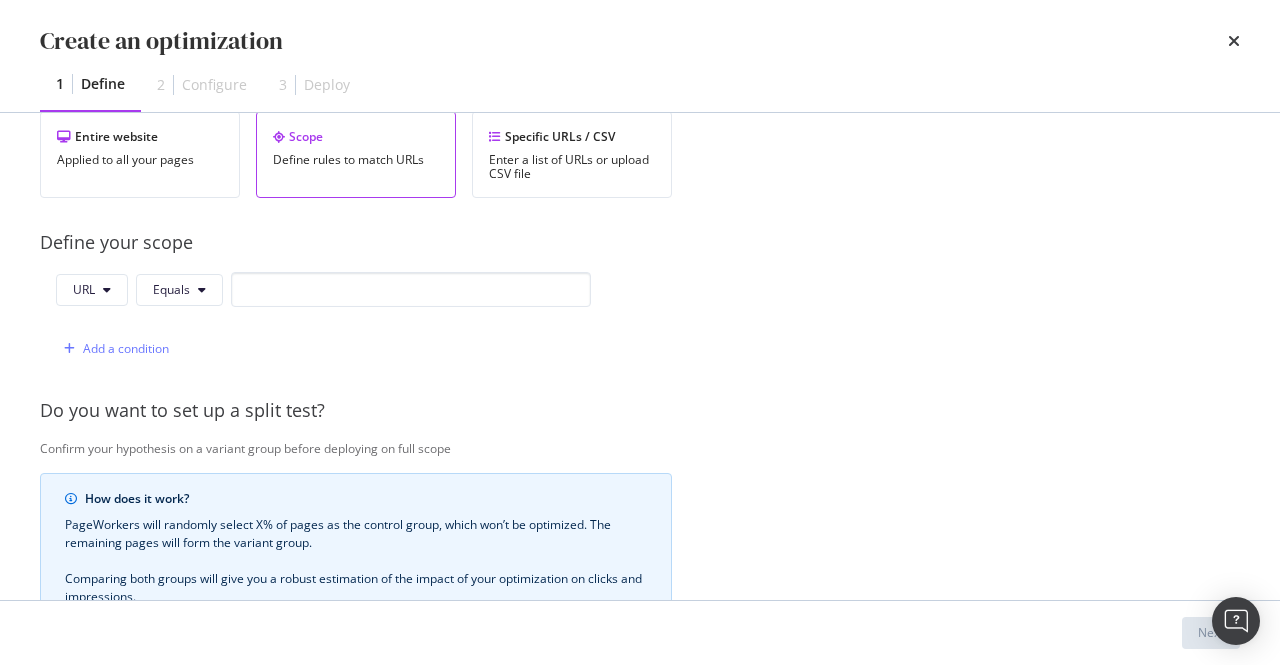 scroll, scrollTop: 500, scrollLeft: 0, axis: vertical 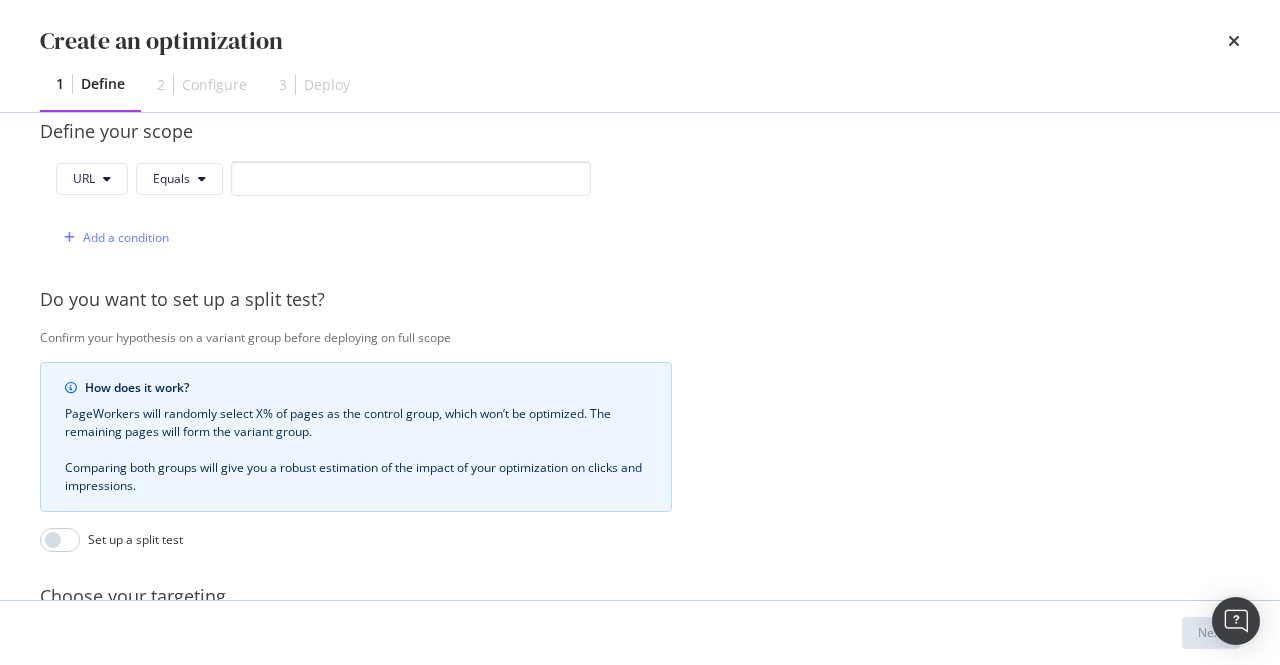 type on "NFL Redzone remove content" 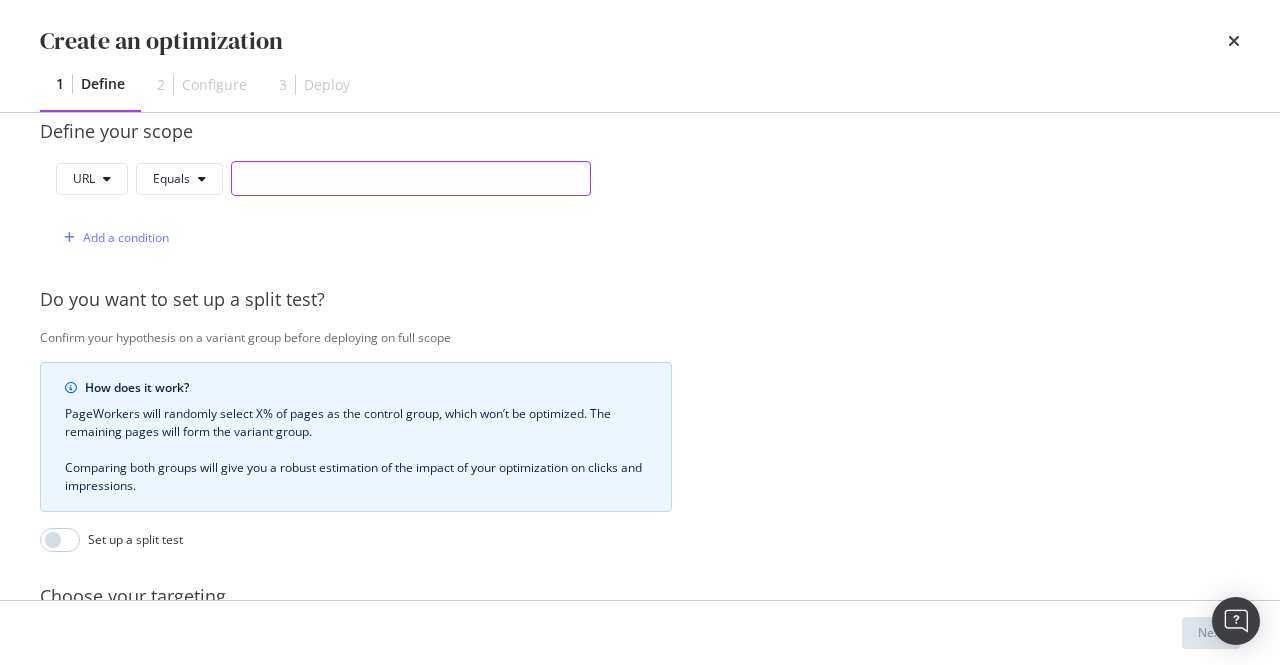 click at bounding box center (411, 178) 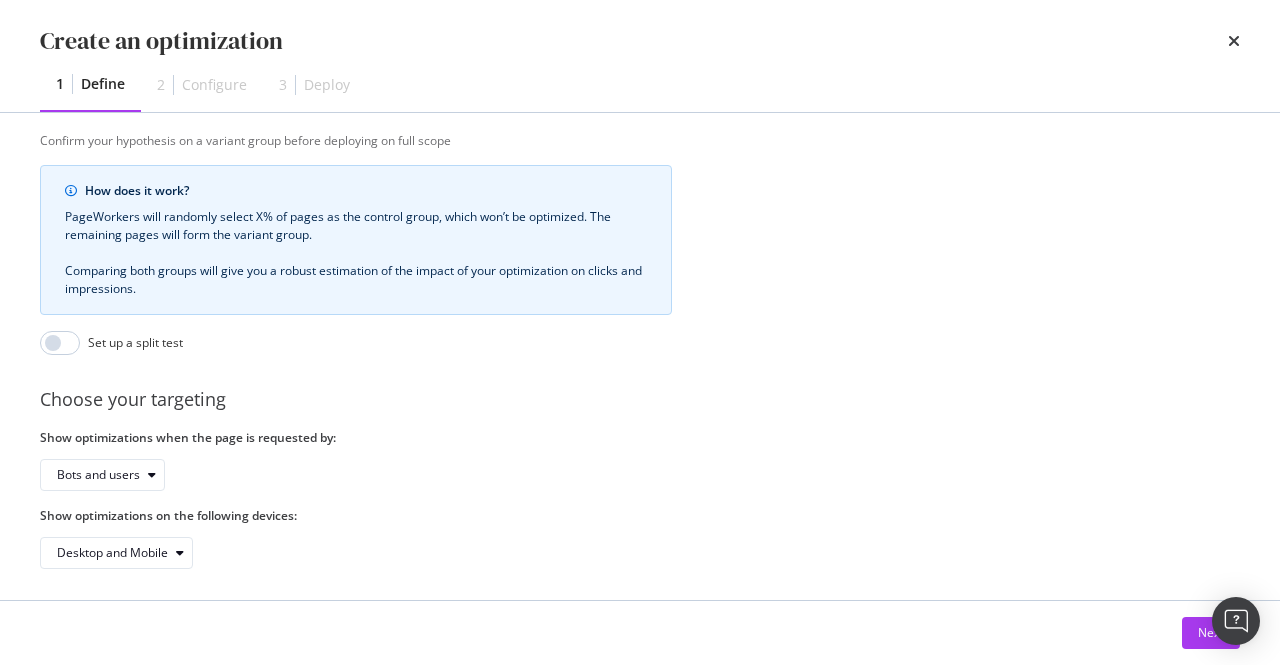 scroll, scrollTop: 717, scrollLeft: 0, axis: vertical 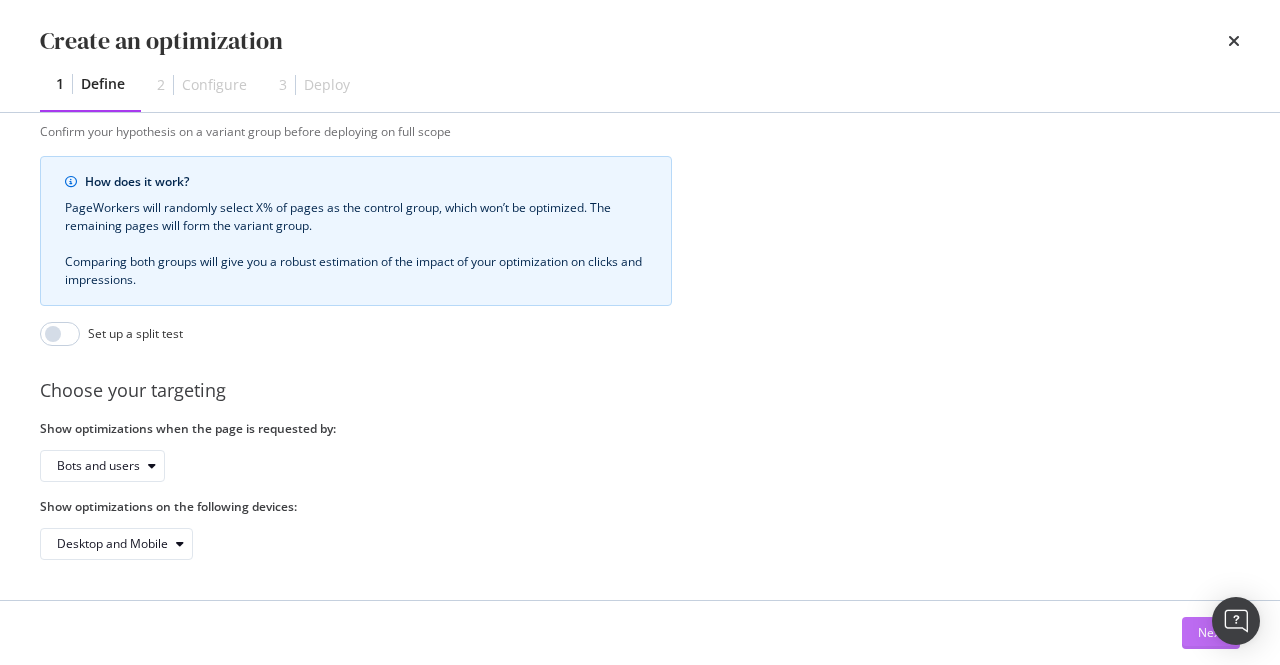 type on "https://www.verizon.com/home/fios-tv/sports-packages/" 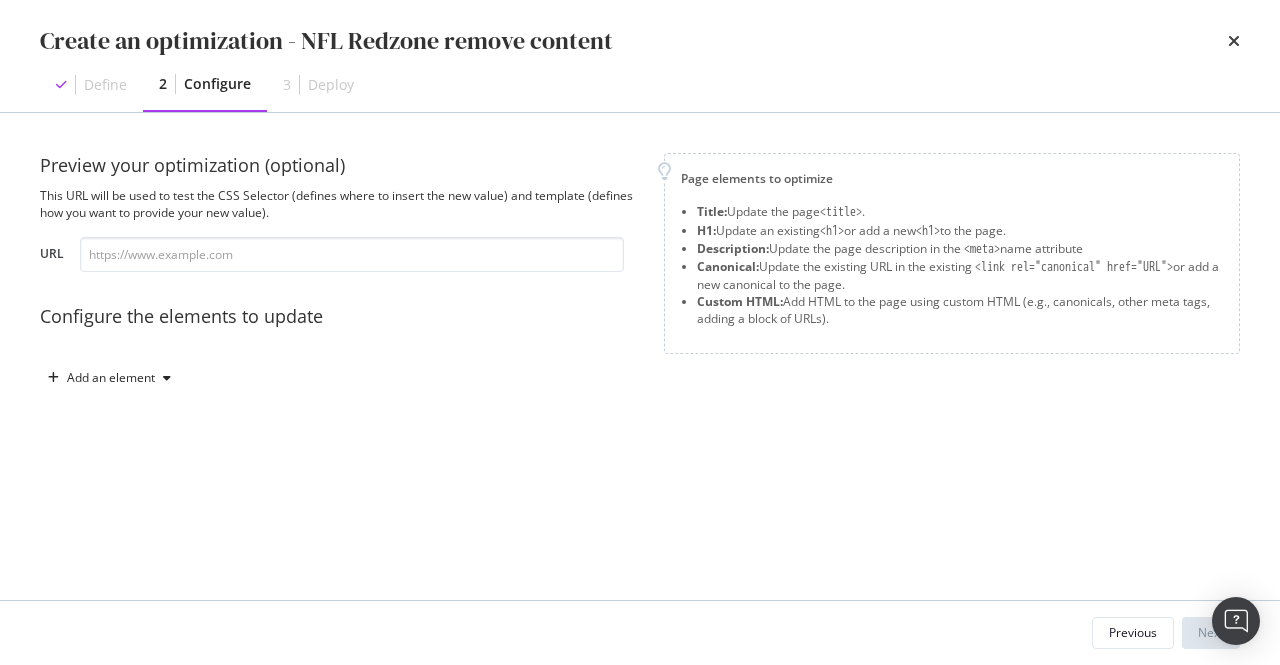 scroll, scrollTop: 0, scrollLeft: 0, axis: both 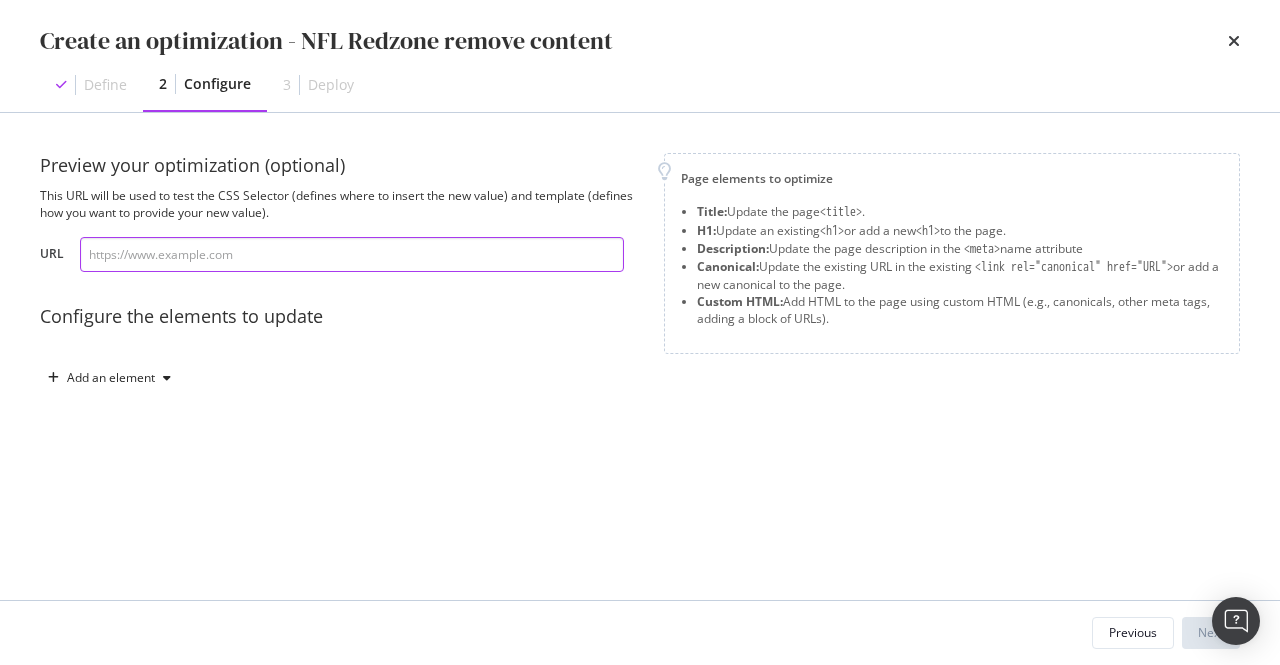 click at bounding box center [352, 254] 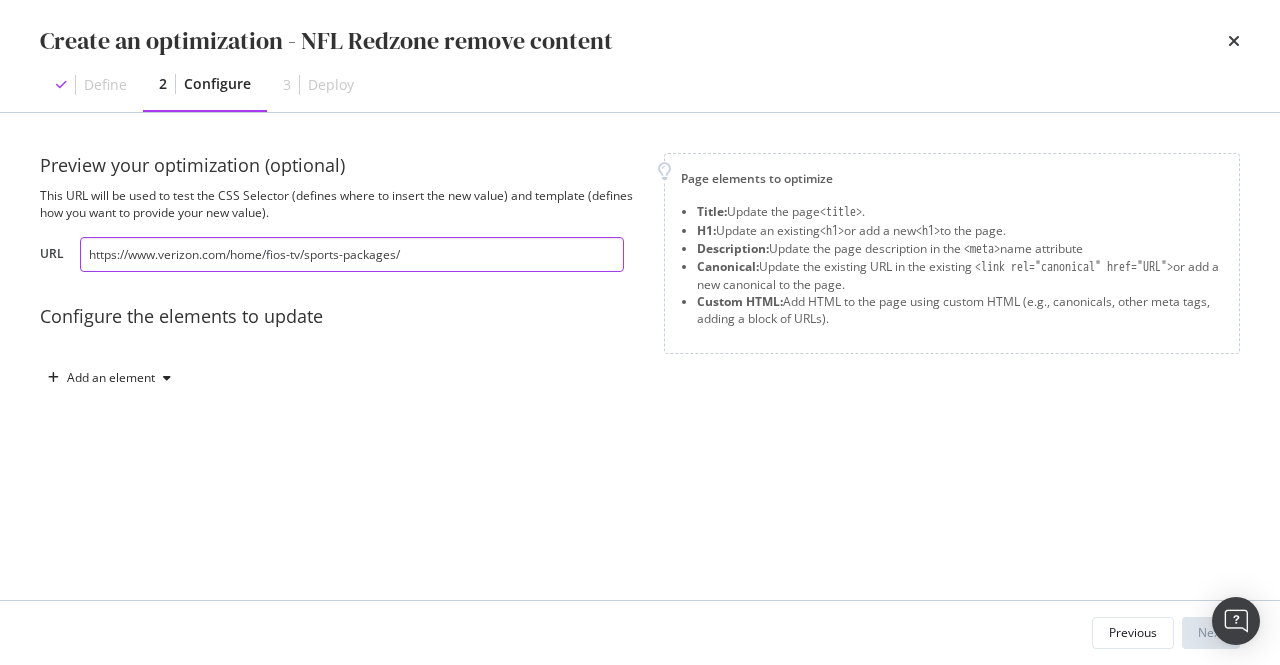 type on "https://www.verizon.com/home/fios-tv/sports-packages/" 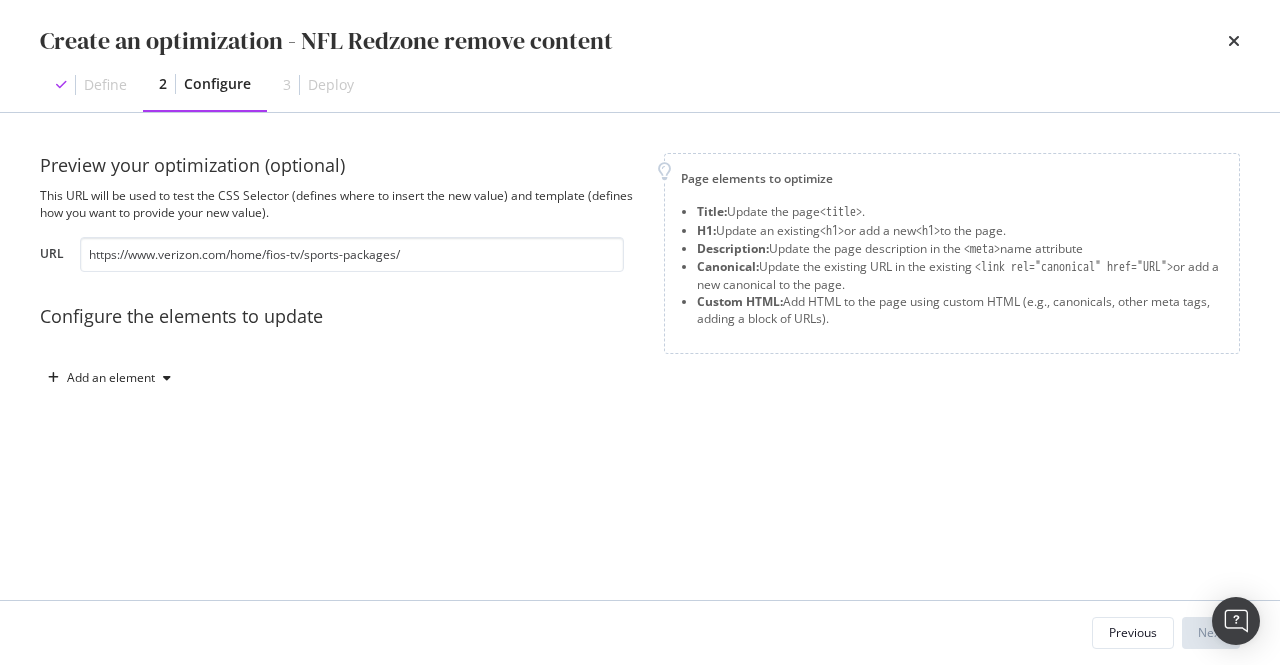 click on "Configure the elements to update" at bounding box center [340, 317] 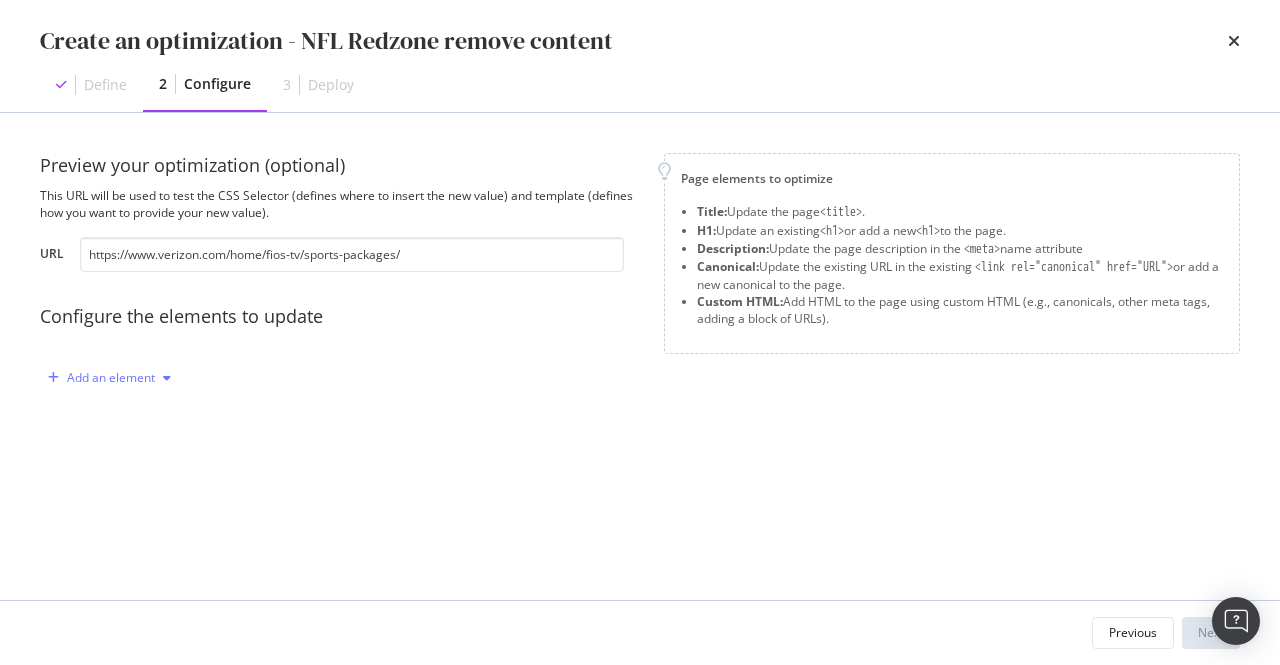 click on "Add an element" at bounding box center (111, 378) 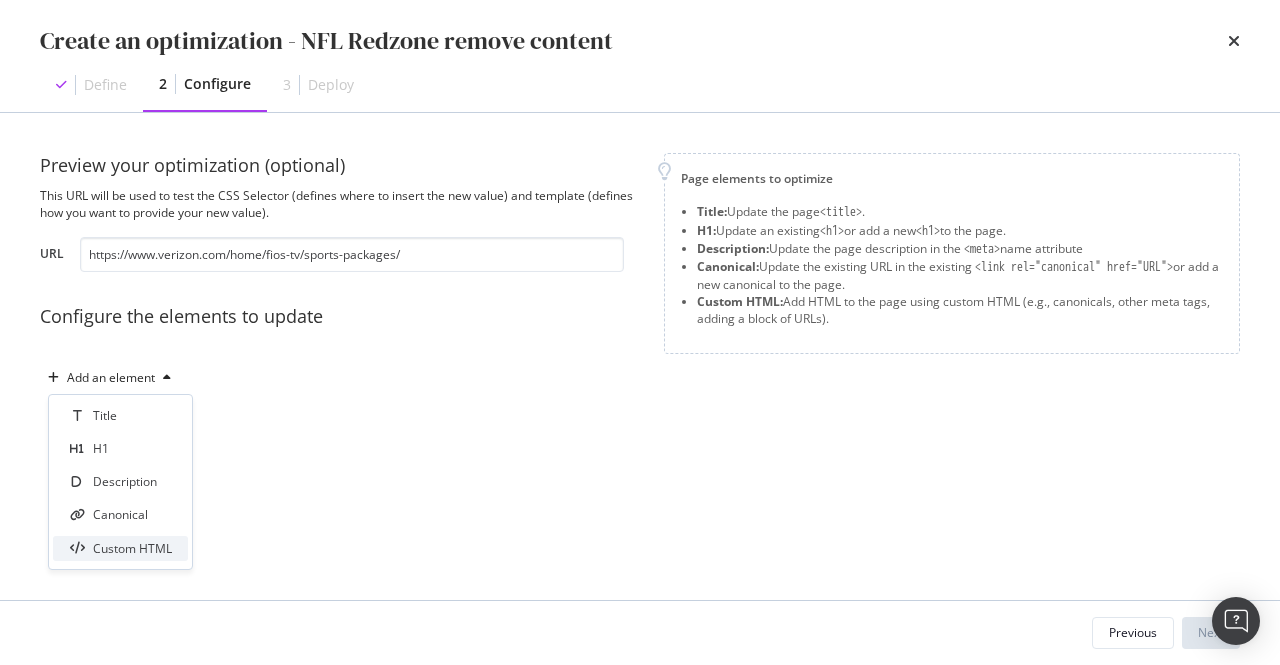 click on "Custom HTML" at bounding box center [132, 548] 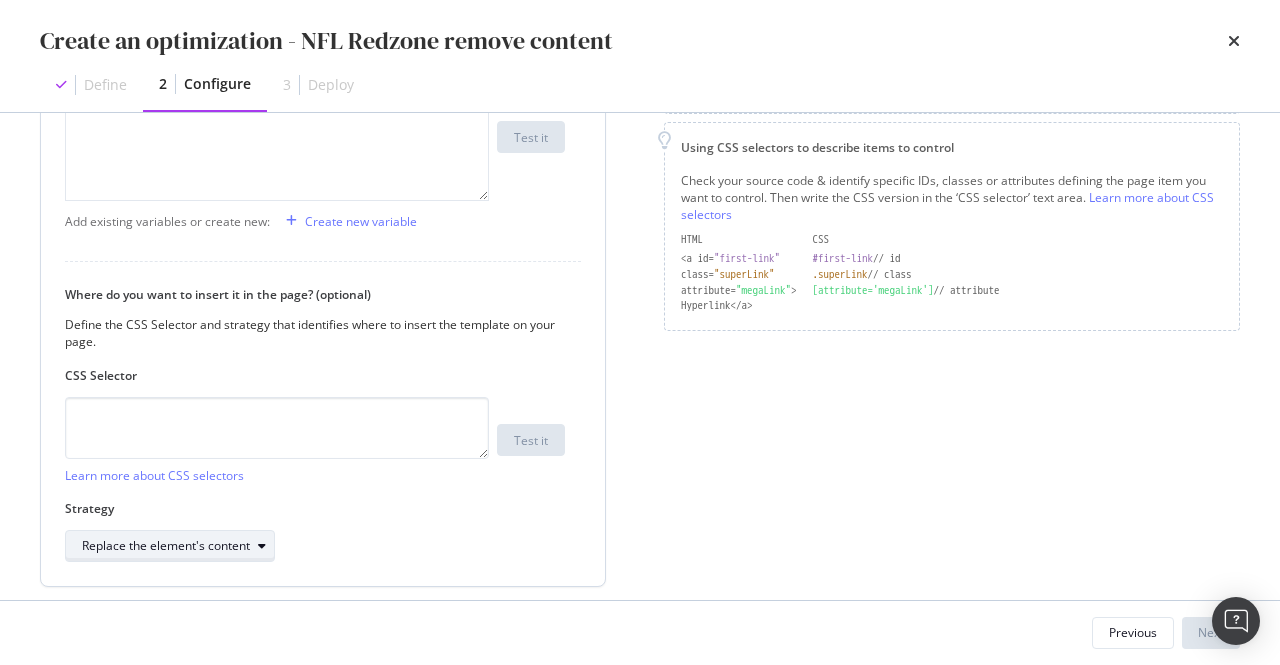 scroll, scrollTop: 455, scrollLeft: 0, axis: vertical 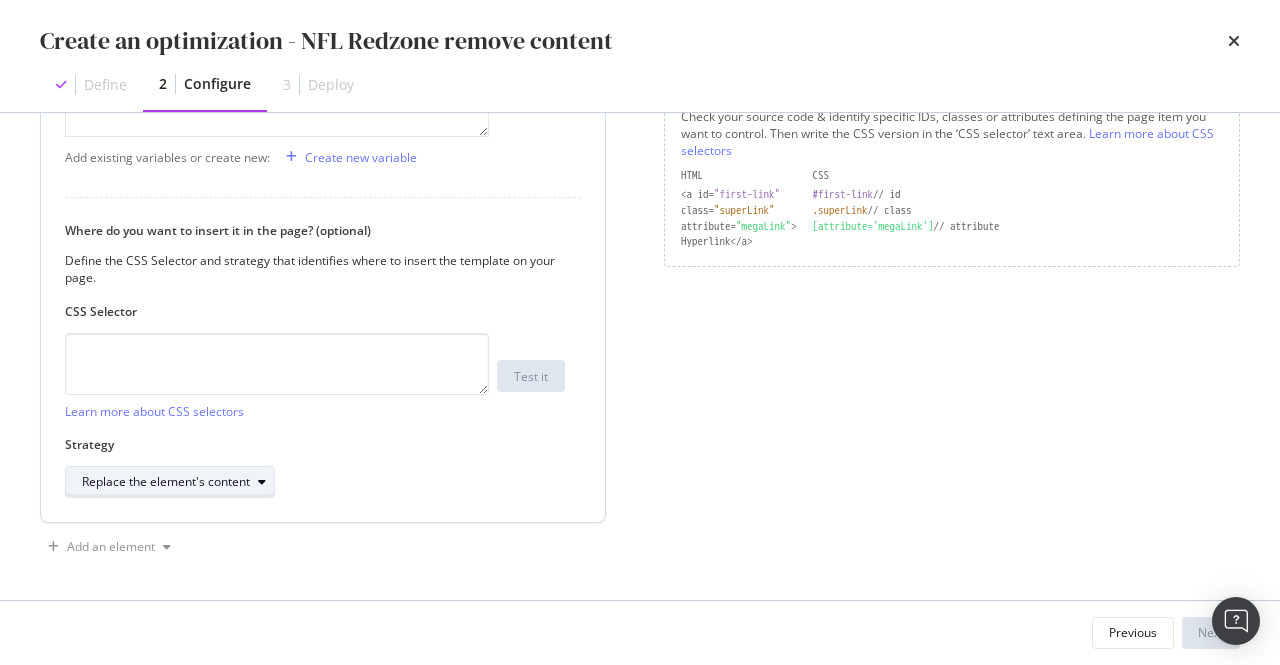 click on "Replace the element's content" at bounding box center (166, 482) 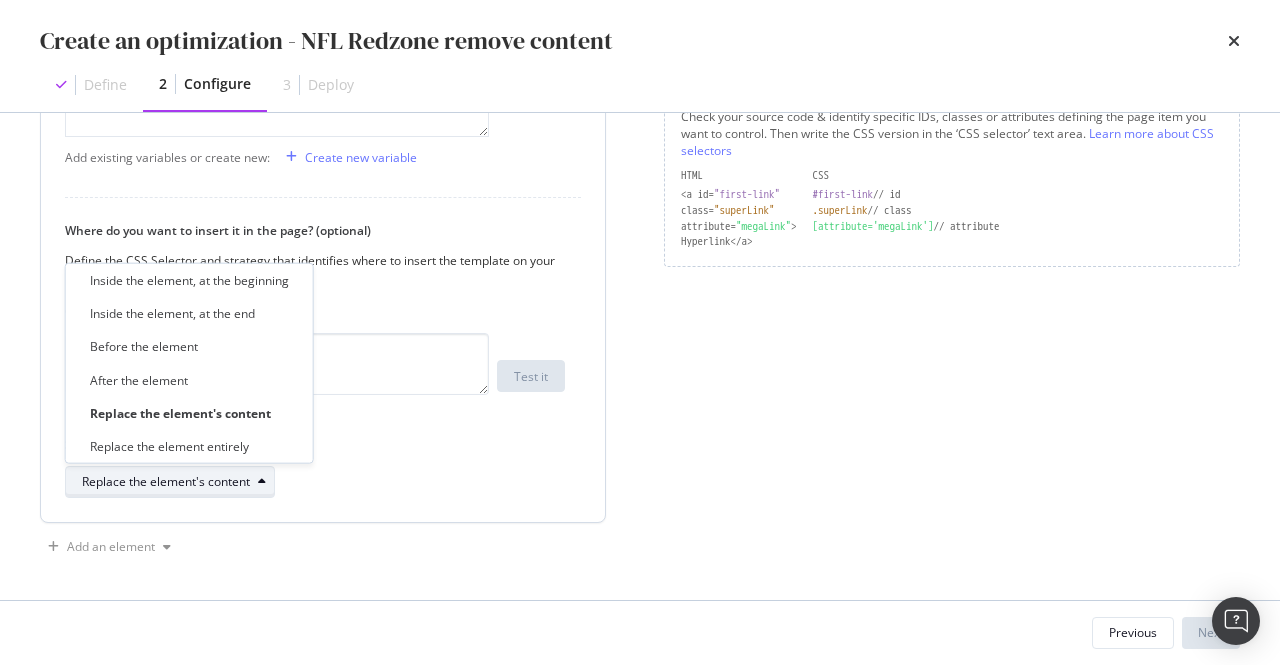 click on "Replace the element's content" at bounding box center [166, 482] 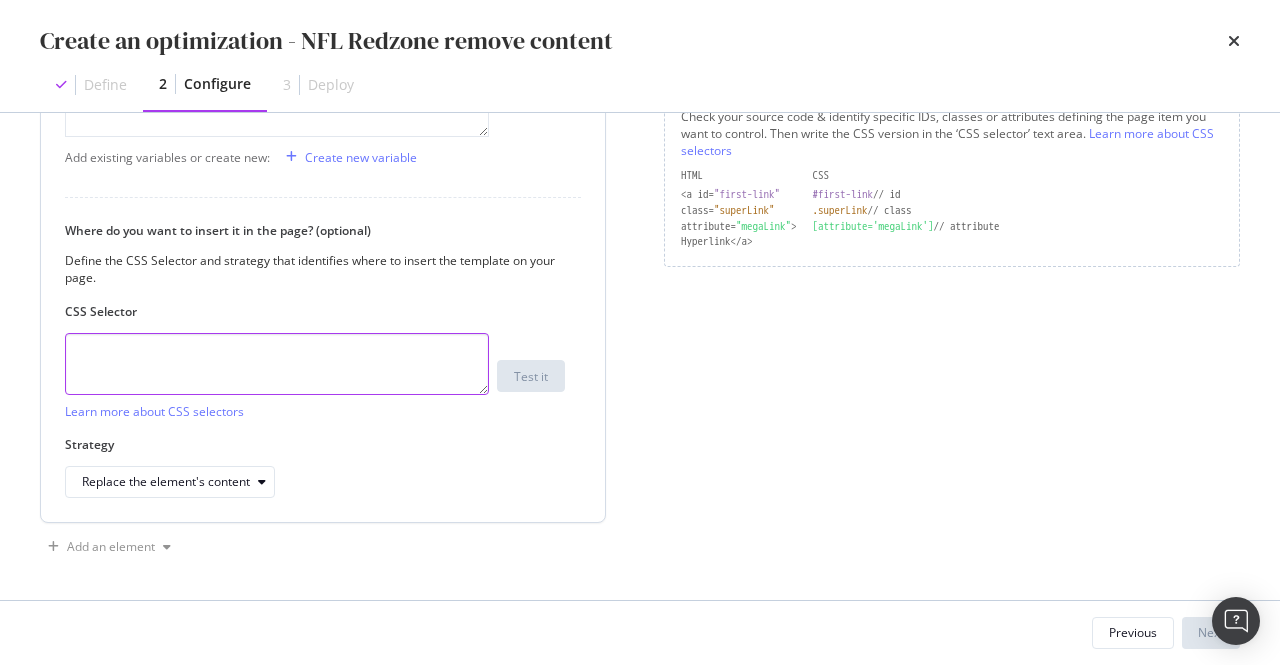 click at bounding box center (277, 364) 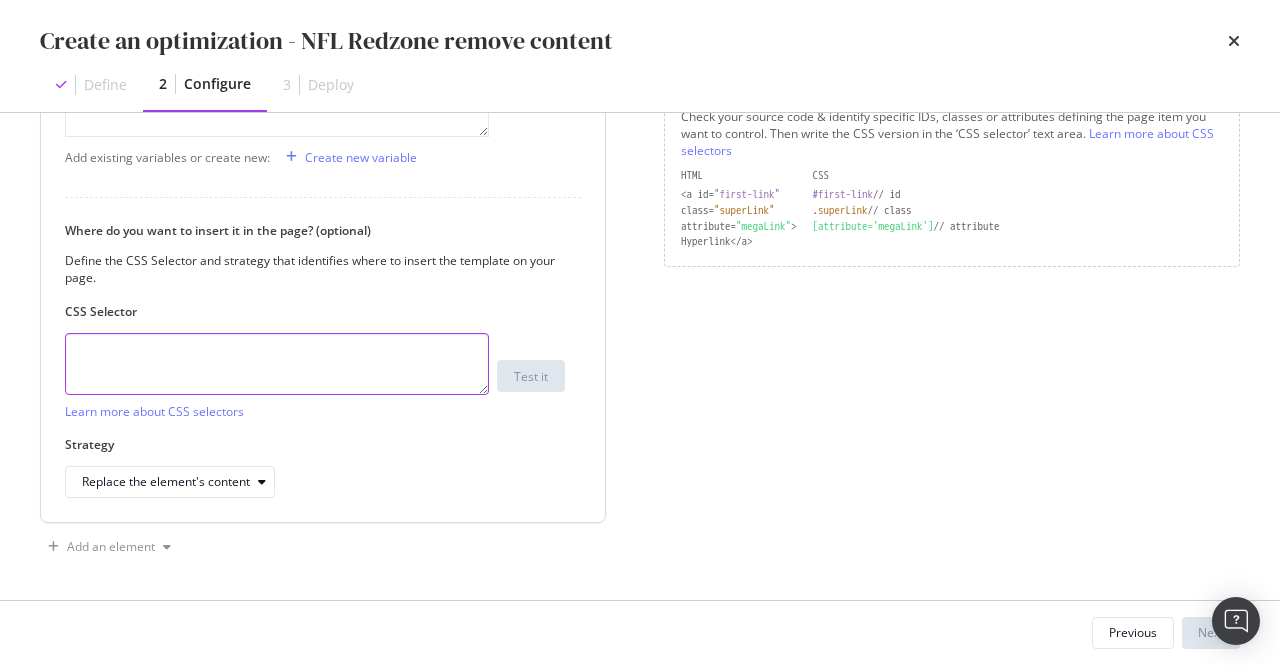paste on "section_1419525106_c_285406829" 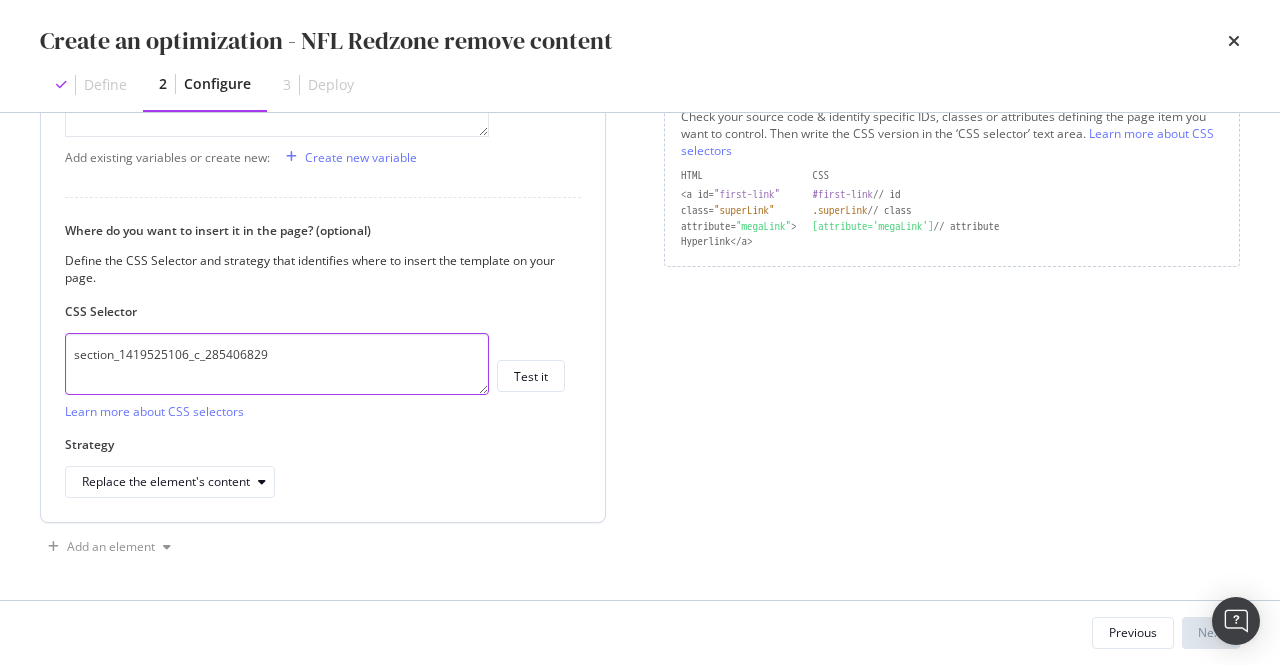 click on "section_1419525106_c_285406829" at bounding box center [277, 364] 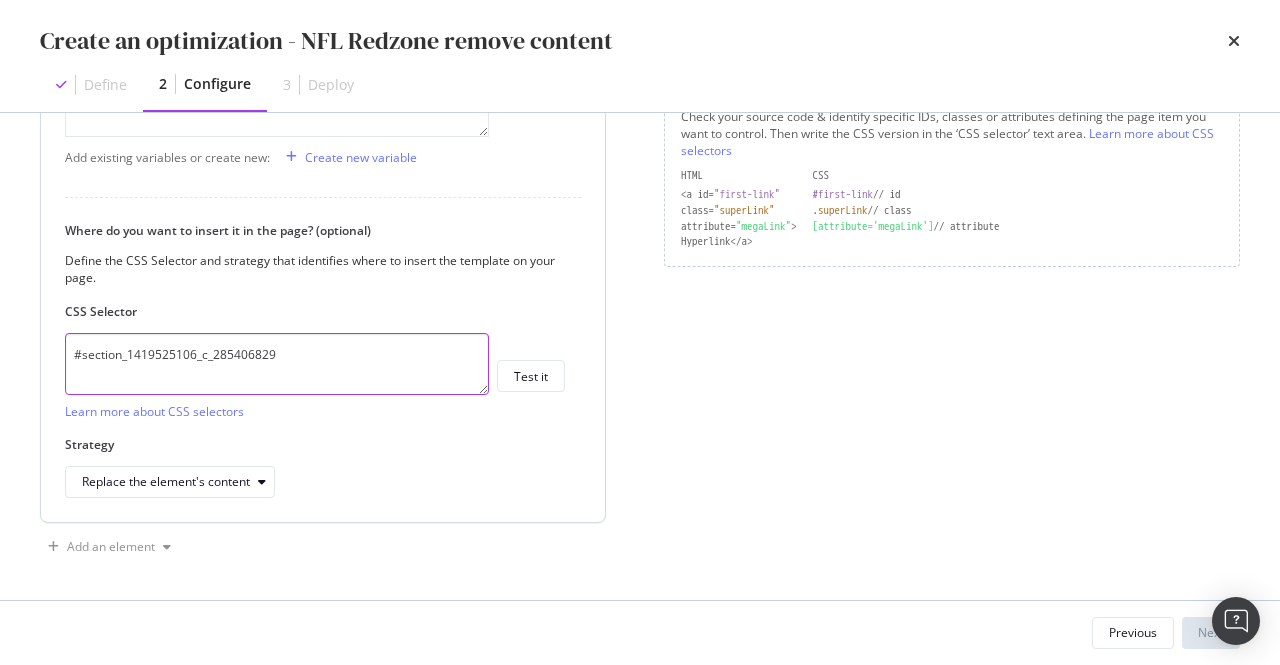 click on "#section_1419525106_c_285406829" at bounding box center (277, 364) 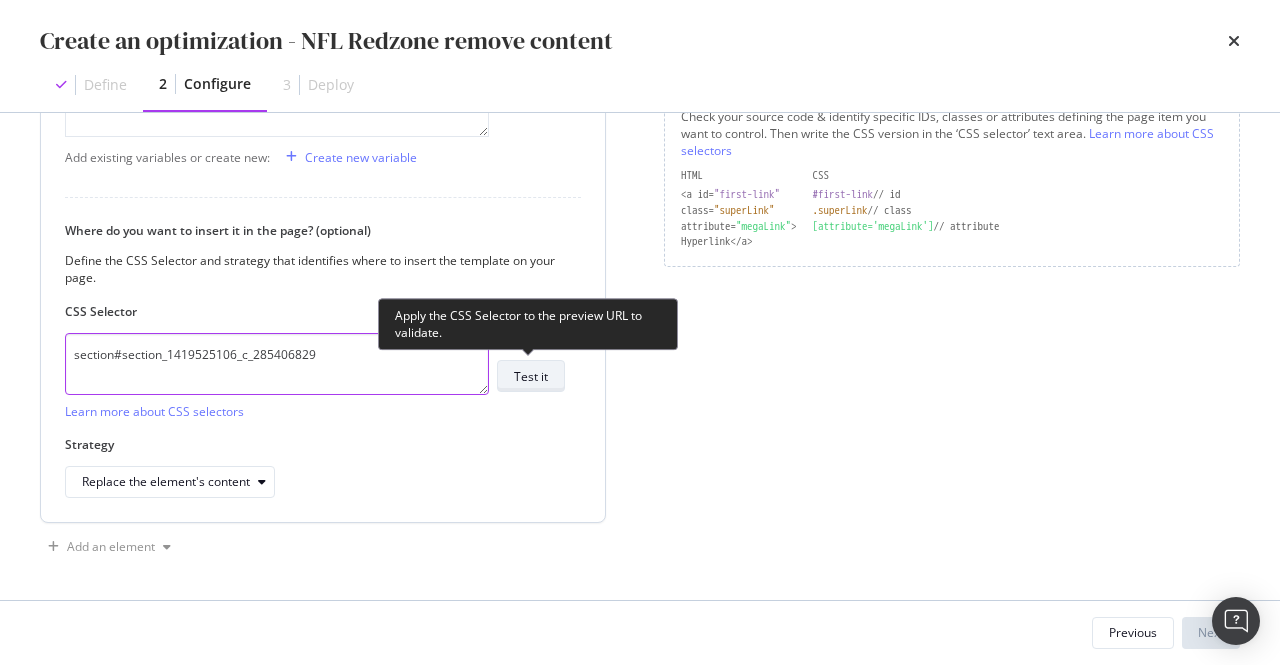 type on "section#section_1419525106_c_285406829" 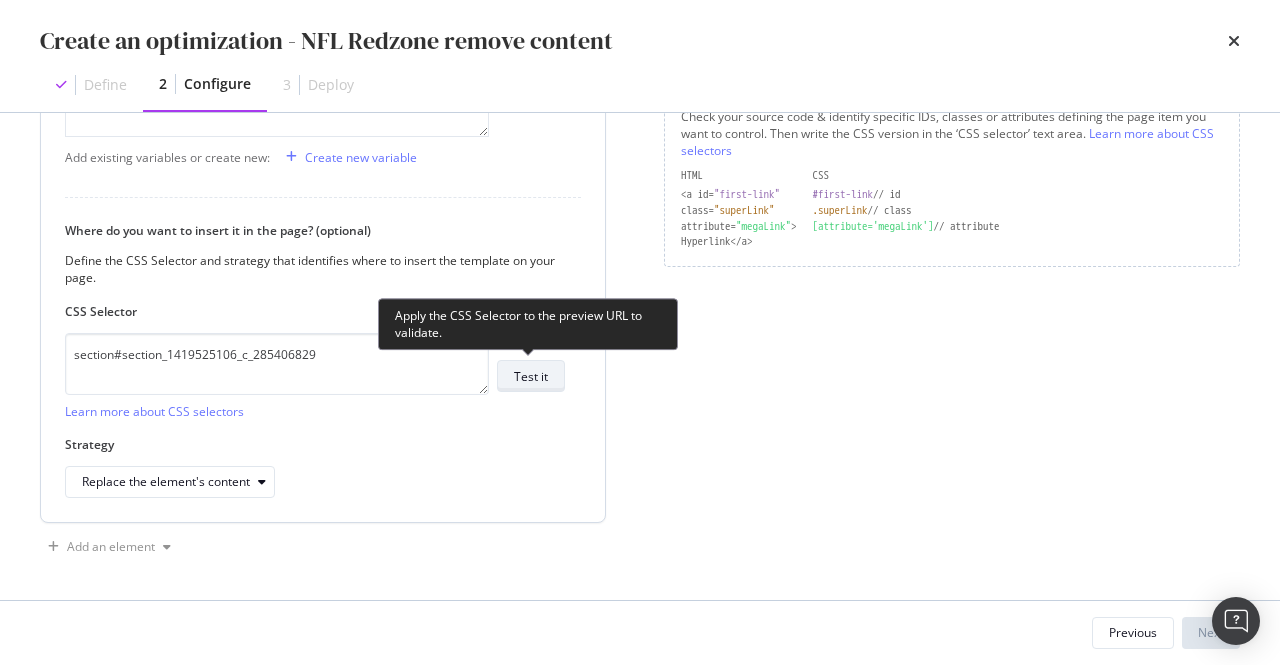 click on "Test it" at bounding box center (531, 376) 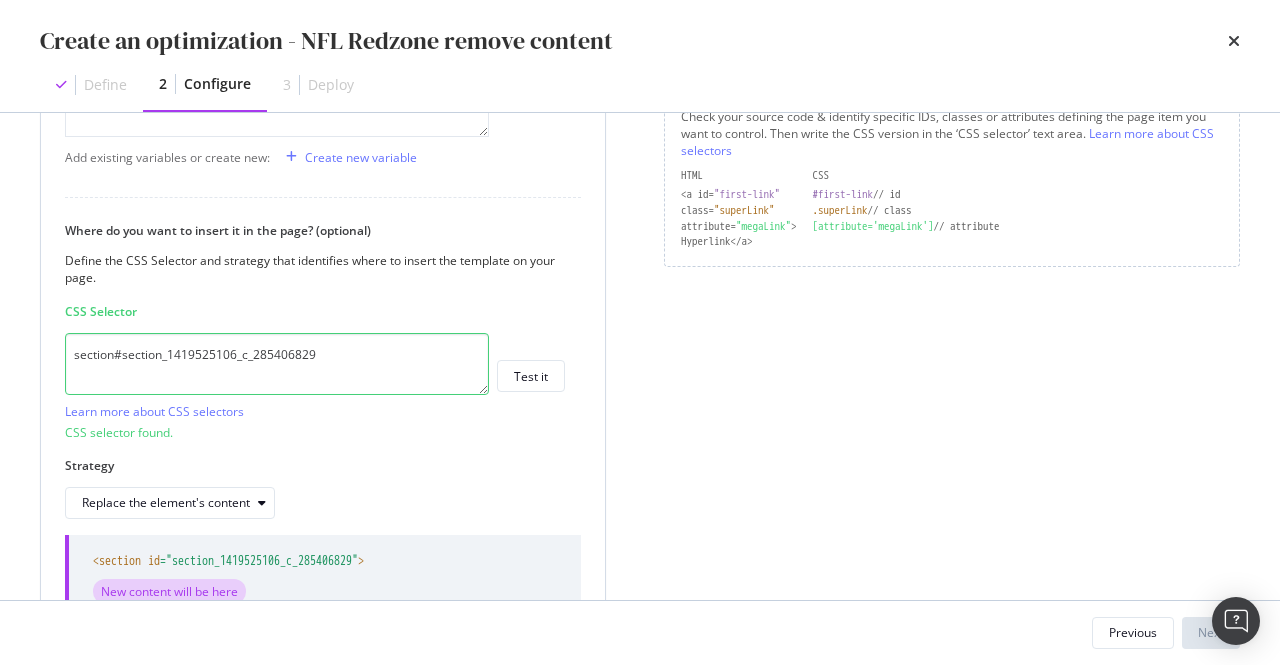 scroll, scrollTop: 602, scrollLeft: 0, axis: vertical 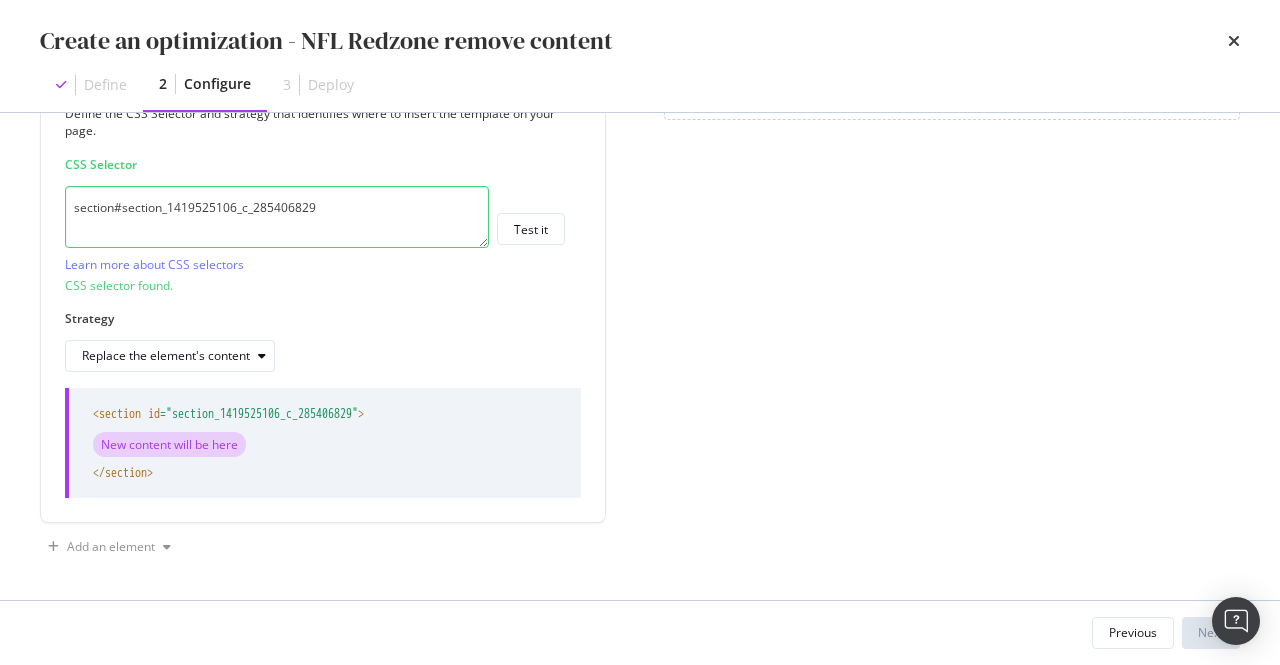 click on "Page elements to optimize Title:  Update the page  <title> . H1:  Update an existing  <h1>  or add a new  <h1>  to the page. Description:  Update the page description in the   <meta>  name attribute Canonical:  Update the existing URL in the existing   <link rel="canonical" href="URL">  or add a new canonical to the page. Custom HTML:  Add HTML to the page using custom HTML (e.g., canonicals, other meta tags, adding a block of URLs). About Templates You can use templates to change values on your pages using variables you define. A variable extract a value from your page content and adds that value to your template. Learn more about templates and variables Using CSS selectors to describe items to control Check your source code & identify specific IDs, classes or attributes defining the page item you want to control. Then write the CSS version in the ‘CSS selector’ text area.   Learn more about CSS selectors HTML CSS <a id= "first-link" #first-link   // id class= "superLink" .superLink   // class attribute=" at bounding box center (952, 57) 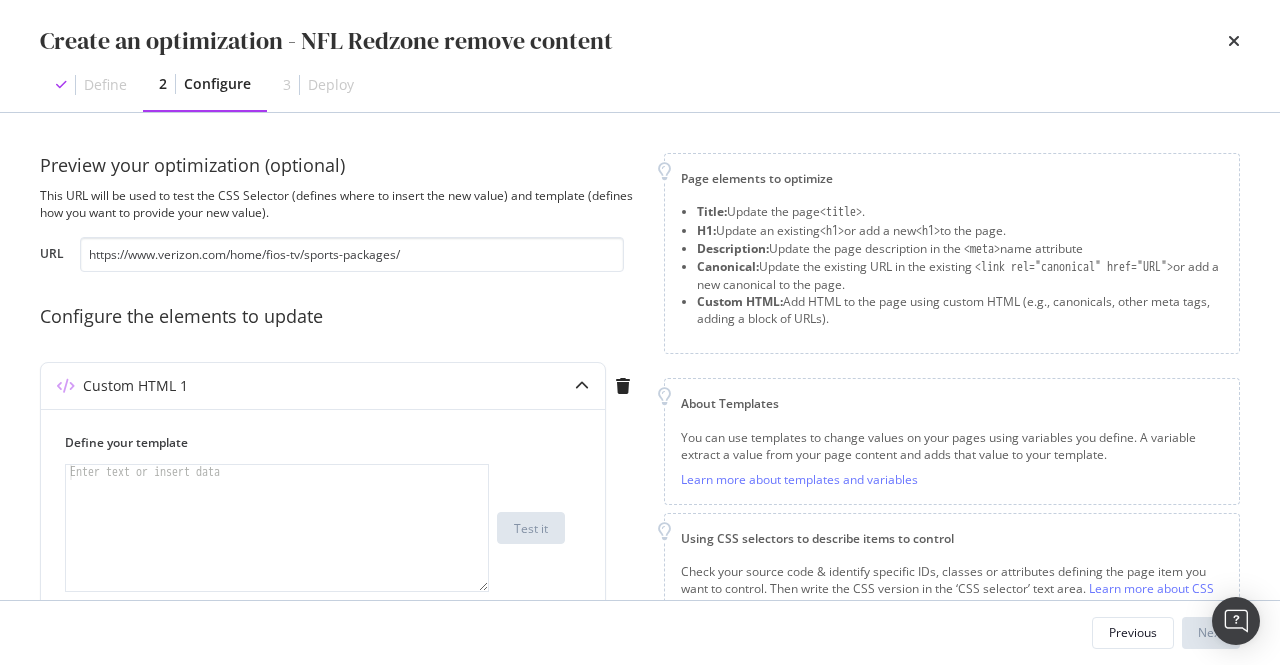 scroll, scrollTop: 602, scrollLeft: 0, axis: vertical 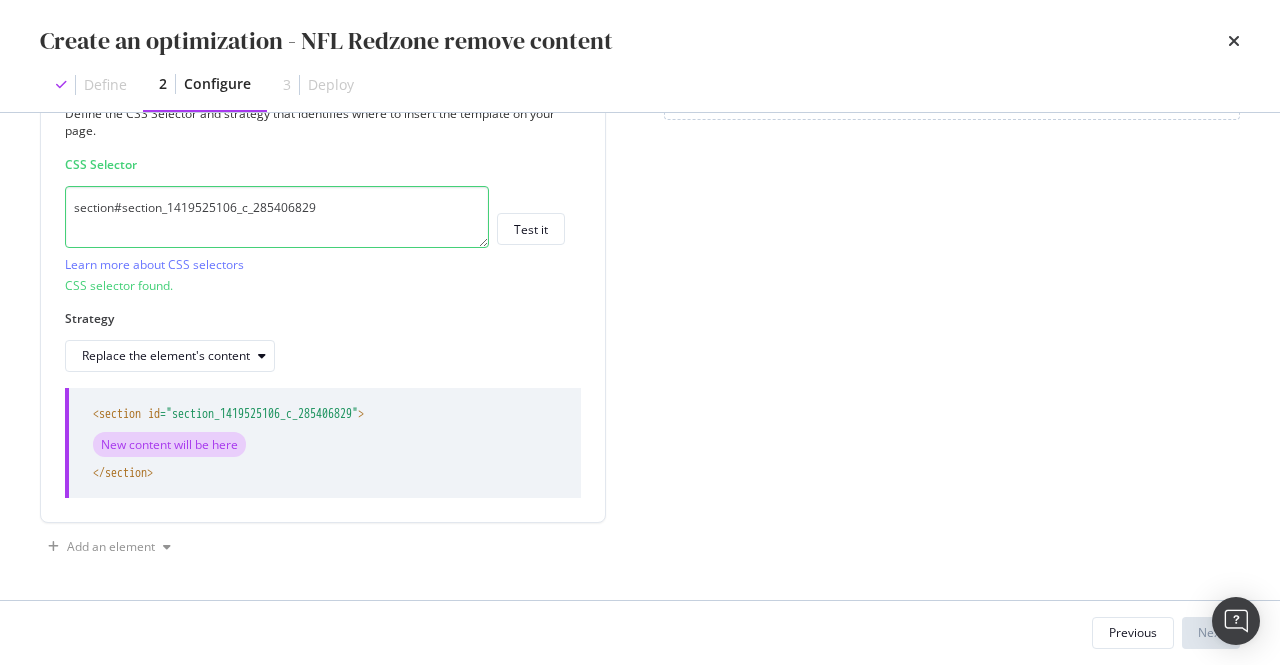 click on "Preview your optimization (optional) This URL will be used to test the CSS Selector (defines where to insert the new value) and template (defines how you want to provide your new value). URL https://www.verizon.com/home/fios-tv/sports-packages/ Configure the elements to update Add an element Page elements to optimize Title:  Update the page  <title> . H1:  Update an existing  <h1>  or add a new  <h1>  to the page. Description:  Update the page description in the   <meta>  name attribute Canonical:  Update the existing URL in the existing   <link rel="canonical" href="URL">  or add a new canonical to the page. Custom HTML:  Add HTML to the page using custom HTML (e.g., canonicals, other meta tags, adding a block of URLs). Previous Next" at bounding box center (640, 57) 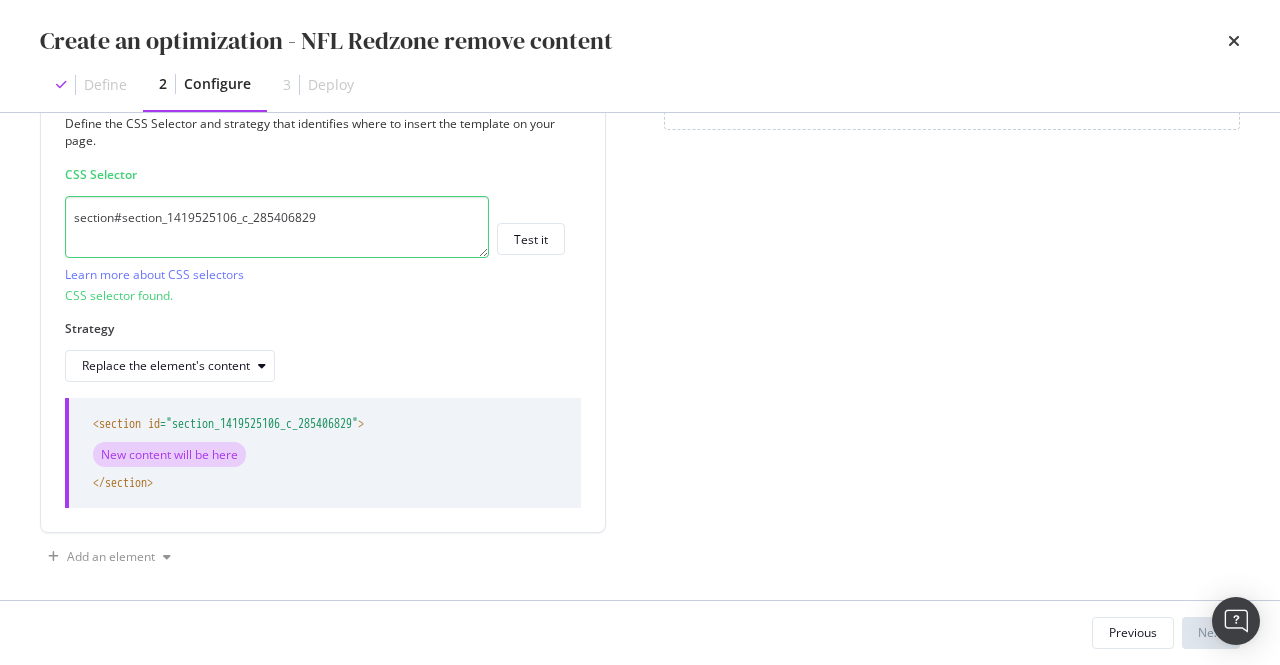 scroll, scrollTop: 248, scrollLeft: 0, axis: vertical 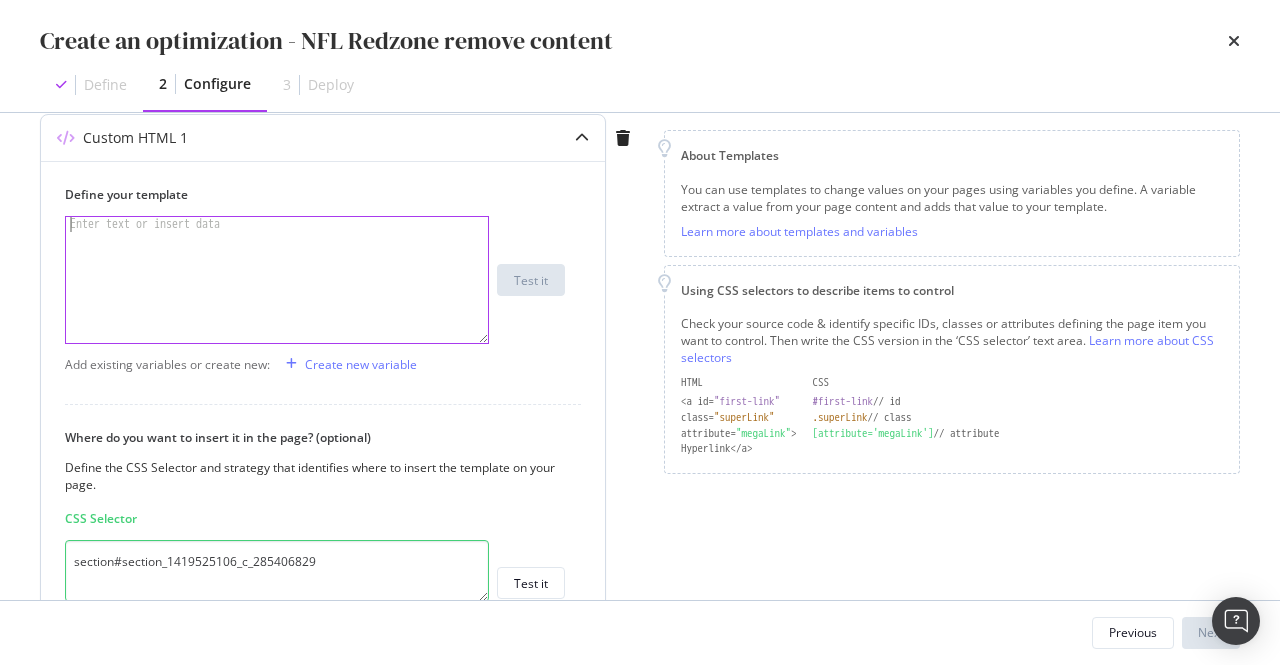 click at bounding box center (278, 295) 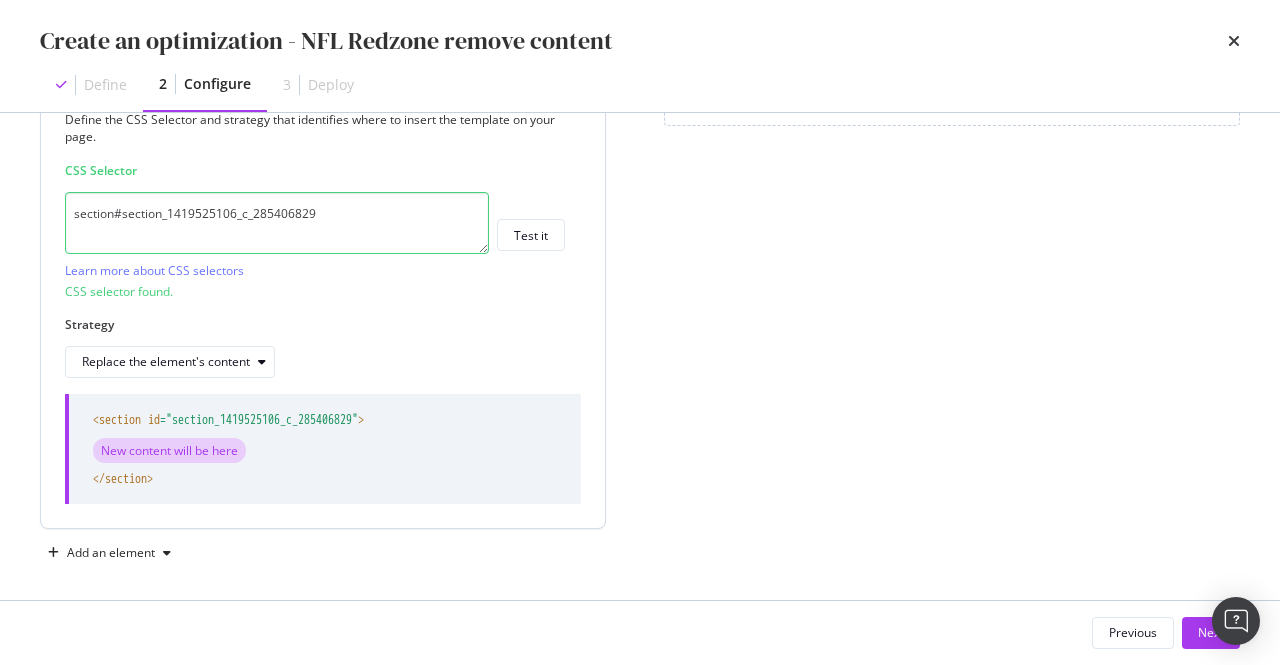 scroll, scrollTop: 602, scrollLeft: 0, axis: vertical 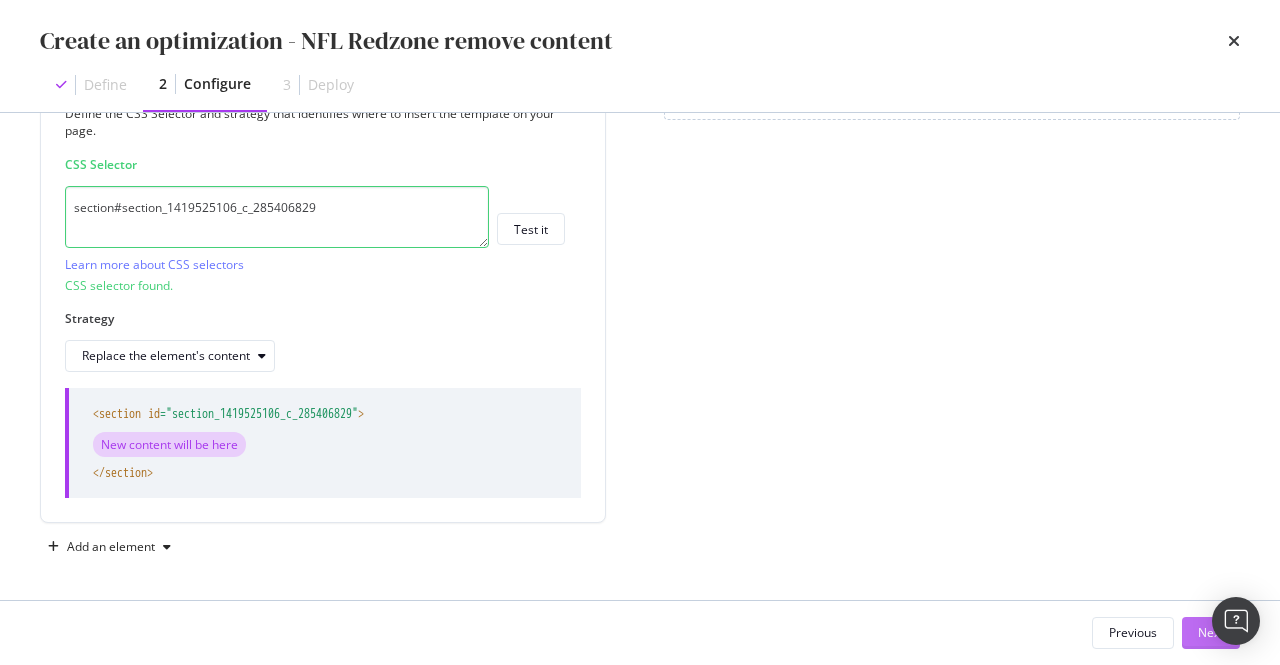 type 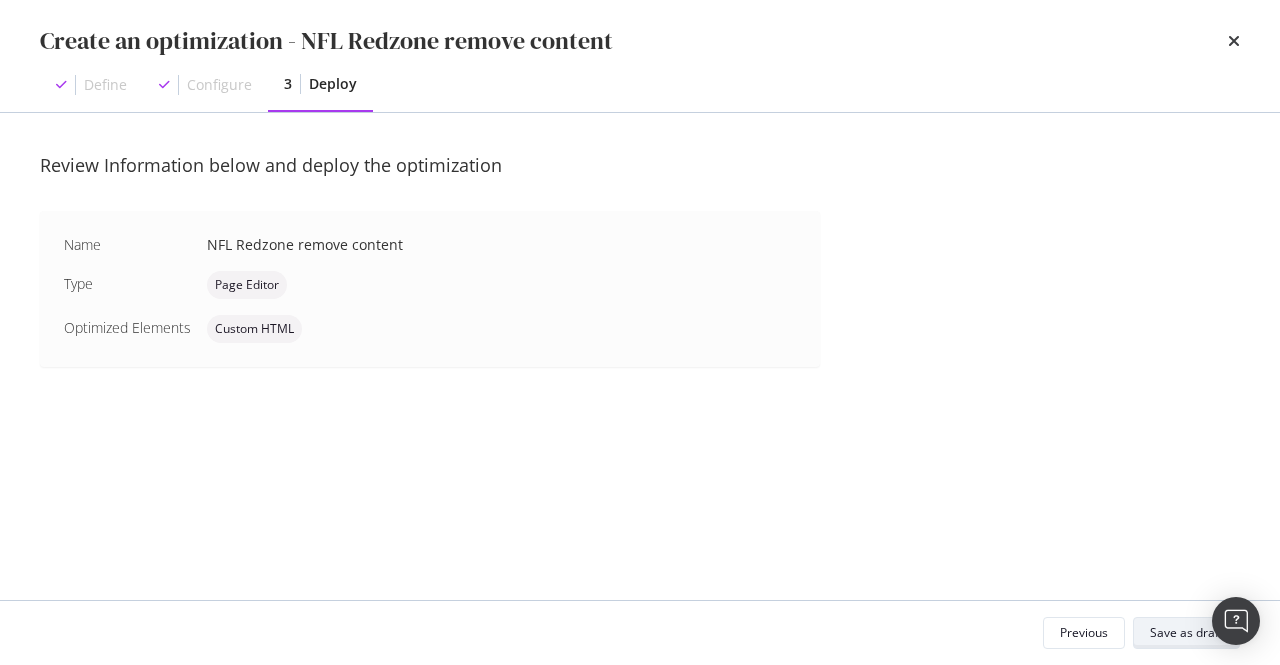 click on "Save as draft" at bounding box center (1186, 632) 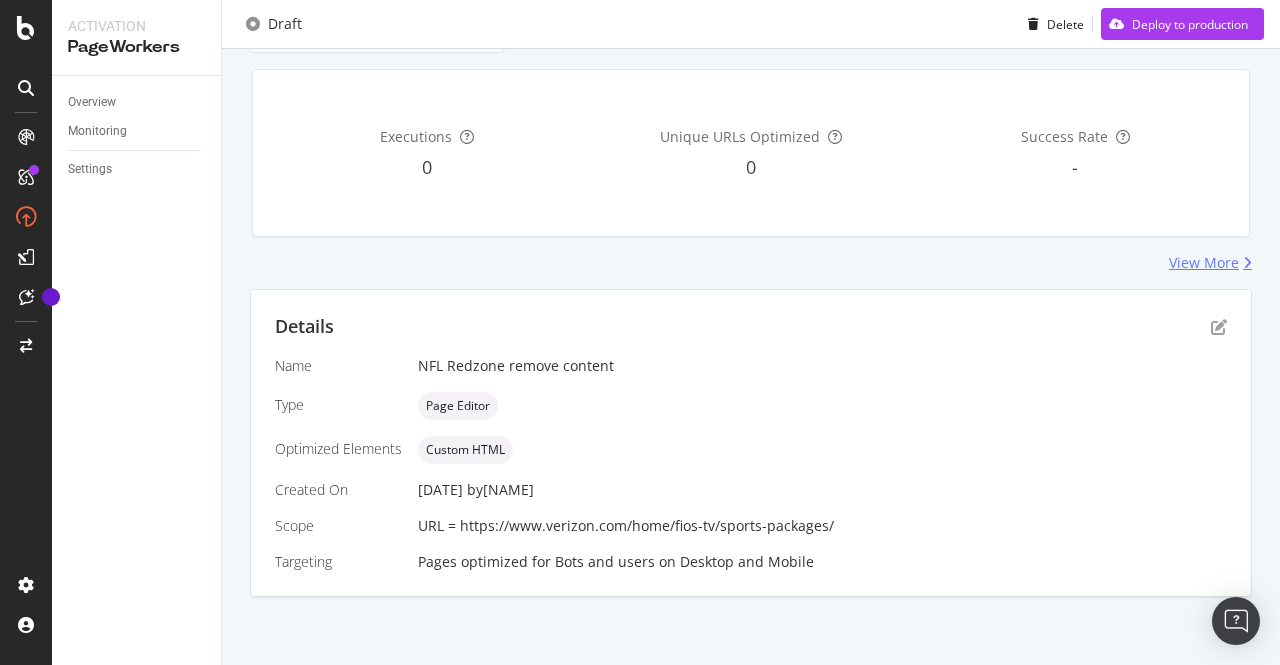 scroll, scrollTop: 0, scrollLeft: 0, axis: both 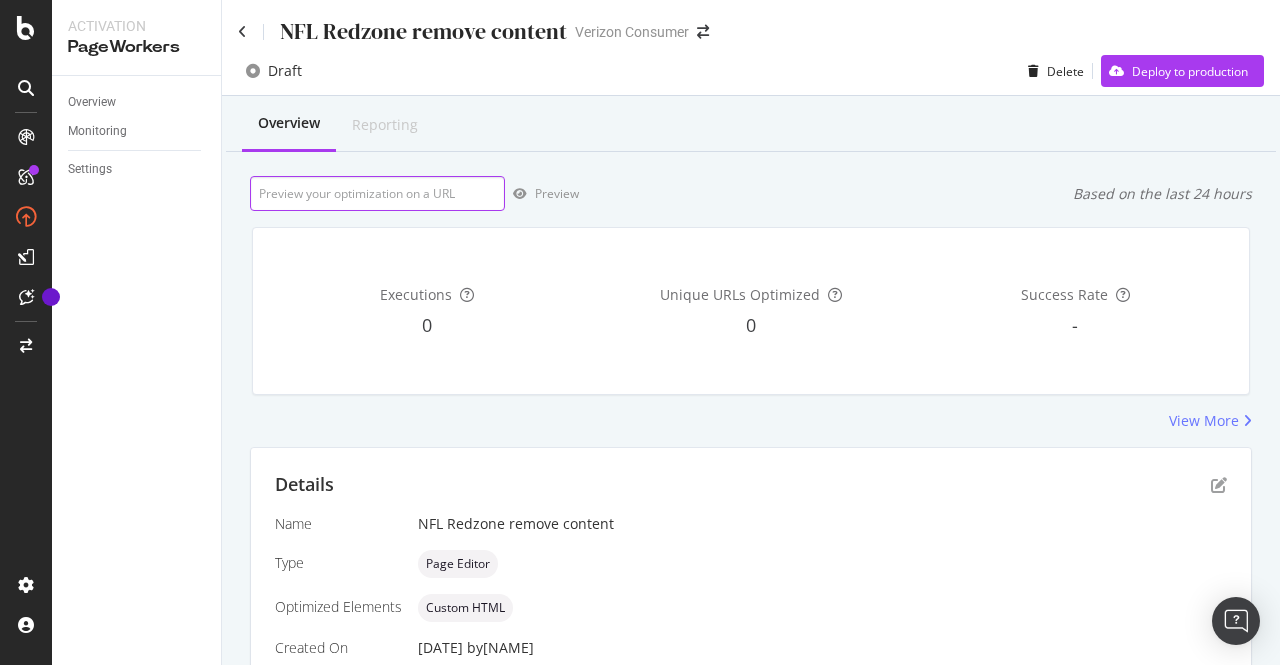 click at bounding box center (377, 193) 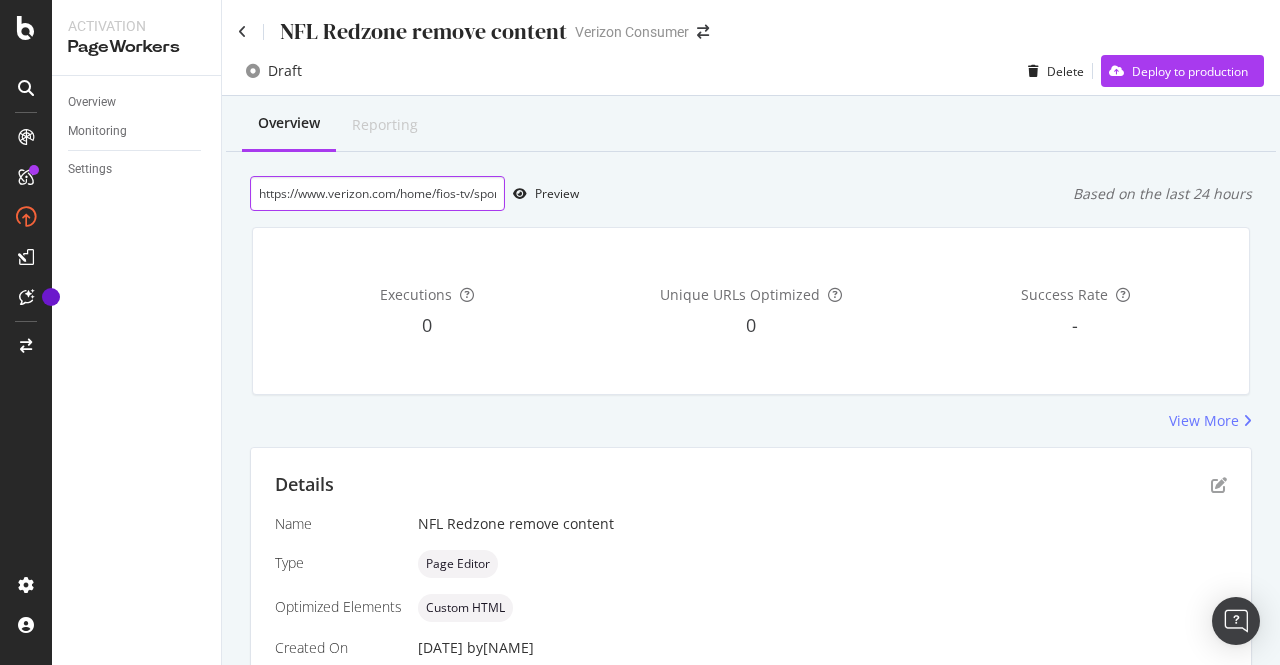 scroll, scrollTop: 0, scrollLeft: 76, axis: horizontal 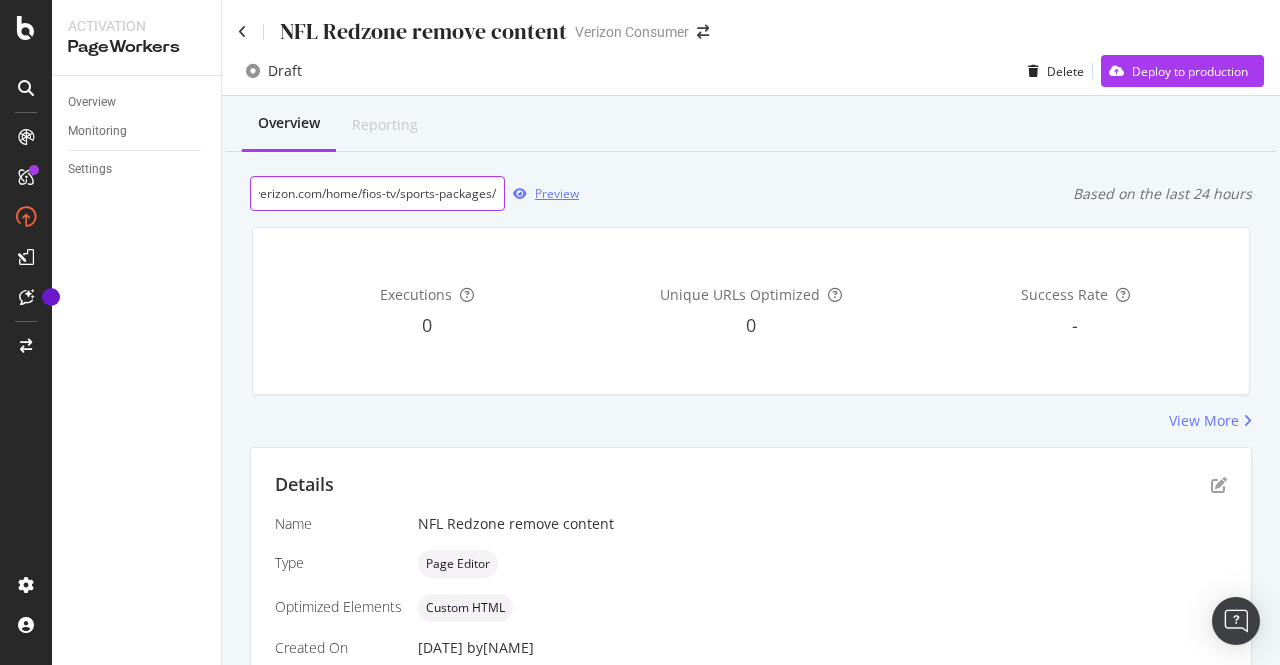 type on "https://www.verizon.com/home/fios-tv/sports-packages/" 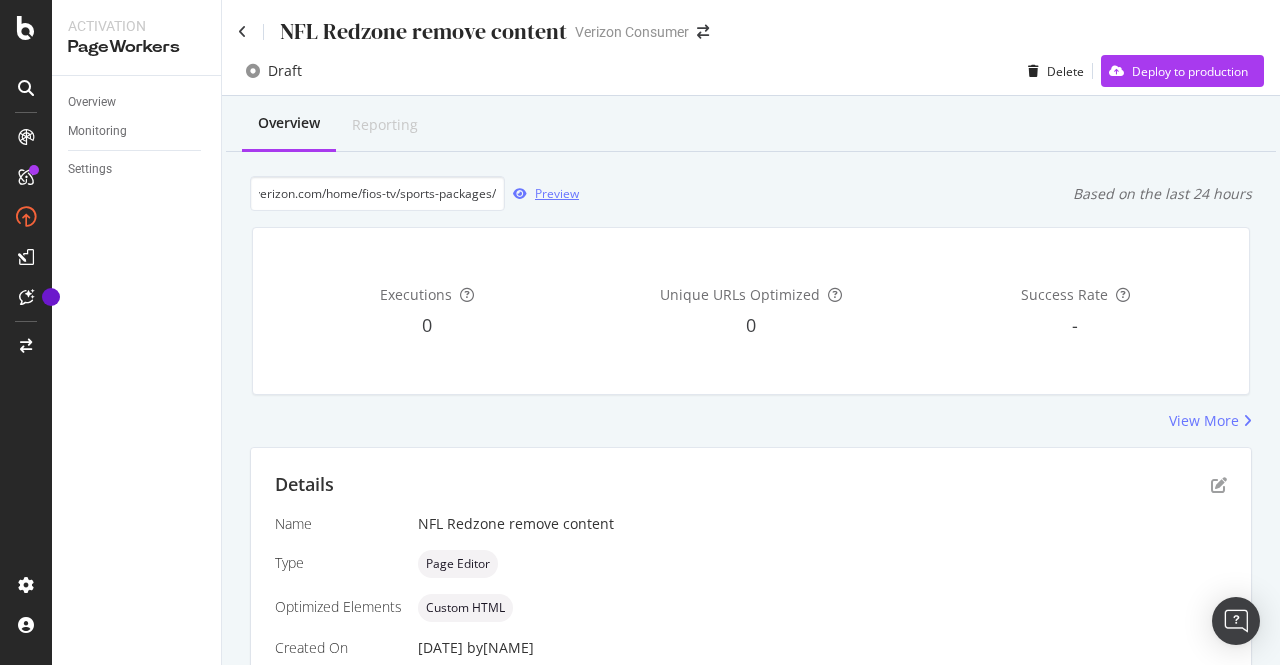 click on "Preview" at bounding box center (542, 194) 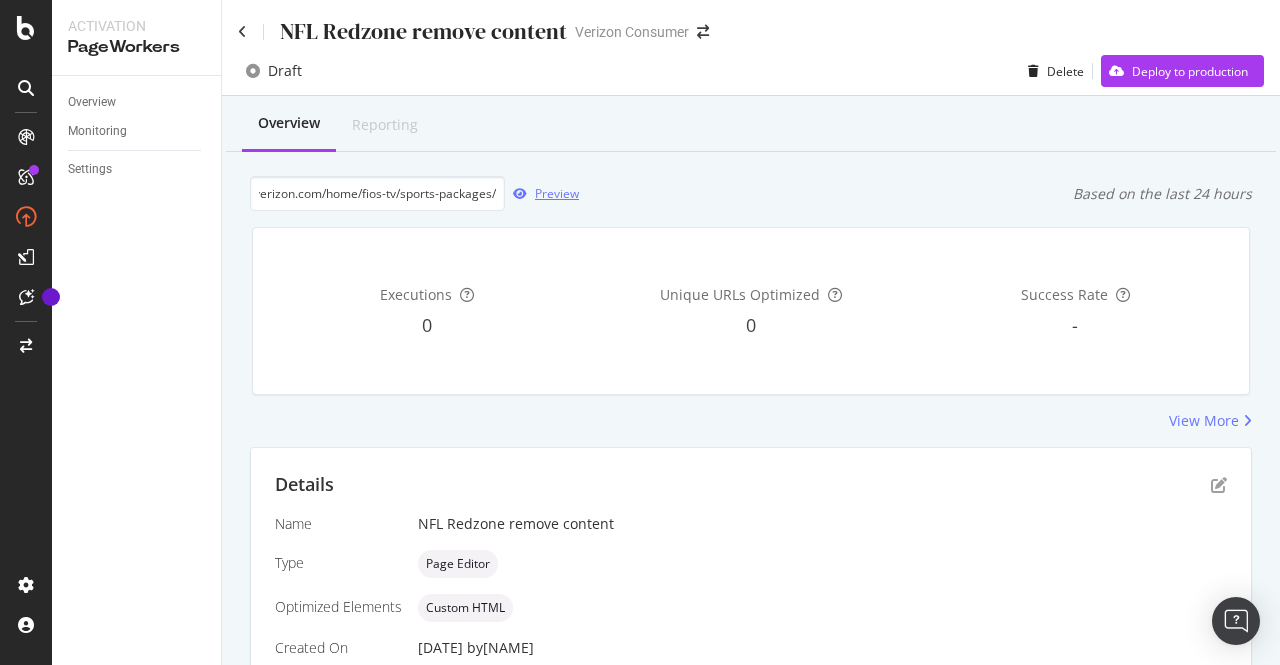scroll, scrollTop: 0, scrollLeft: 0, axis: both 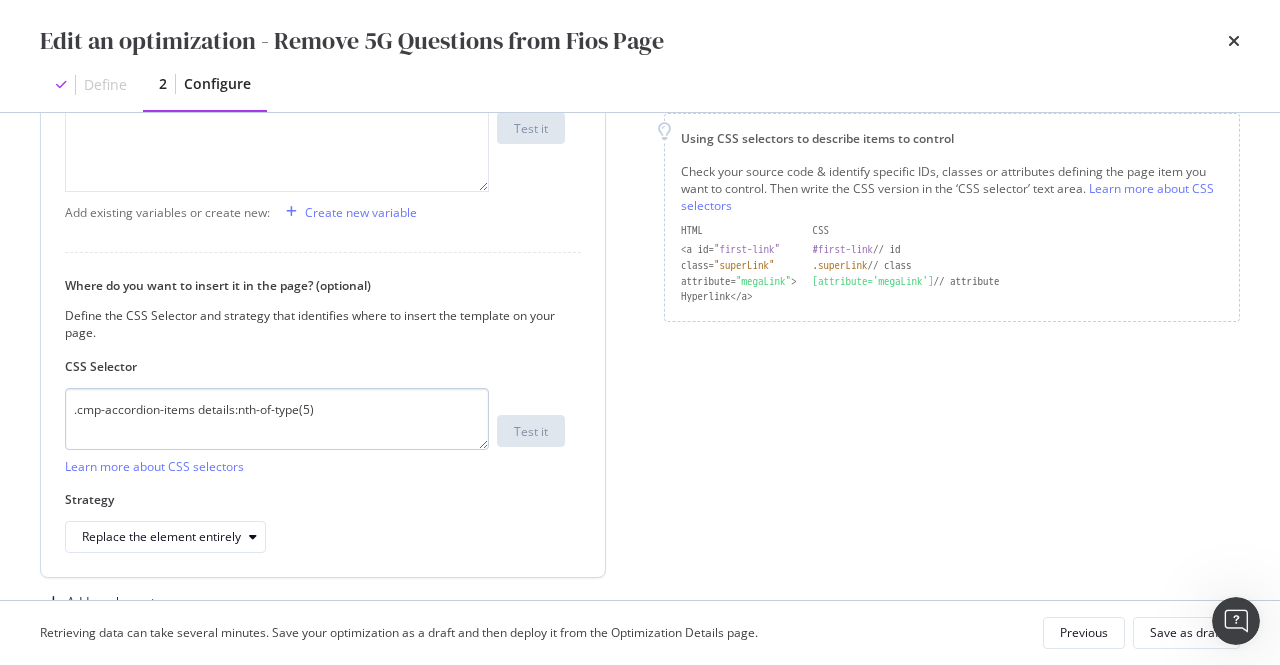 click on ".cmp-accordion-items details:nth-of-type(5)" at bounding box center (277, 419) 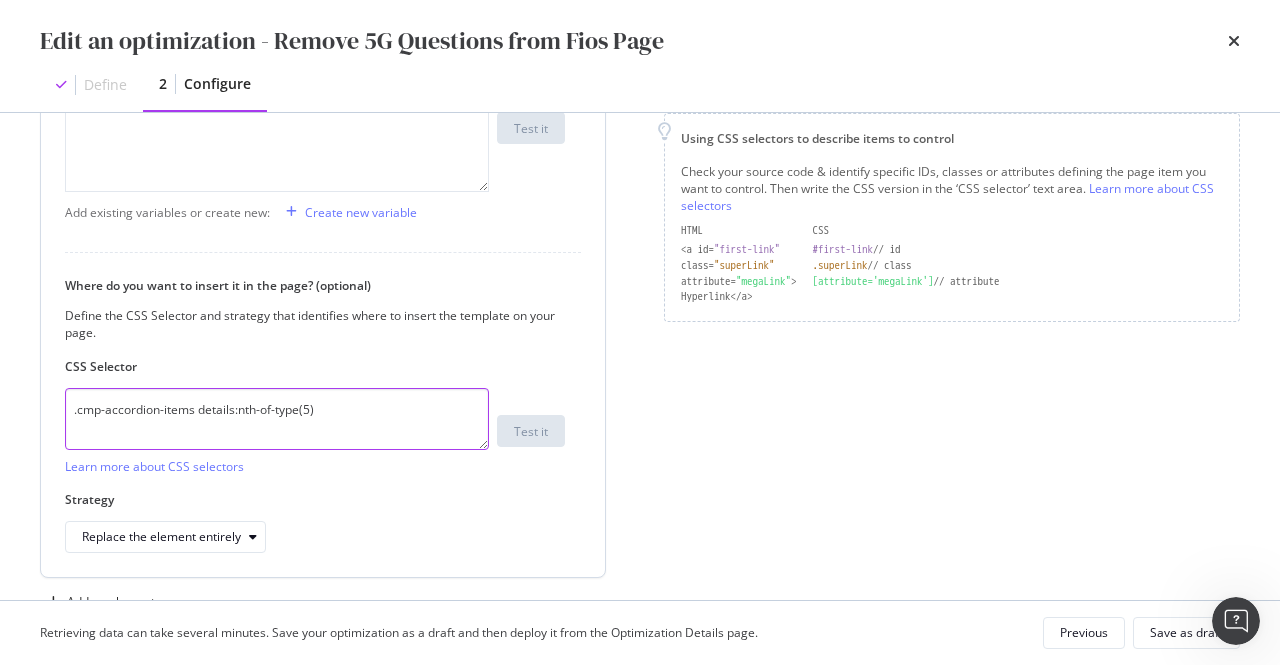 drag, startPoint x: 194, startPoint y: 415, endPoint x: 416, endPoint y: 411, distance: 222.03603 